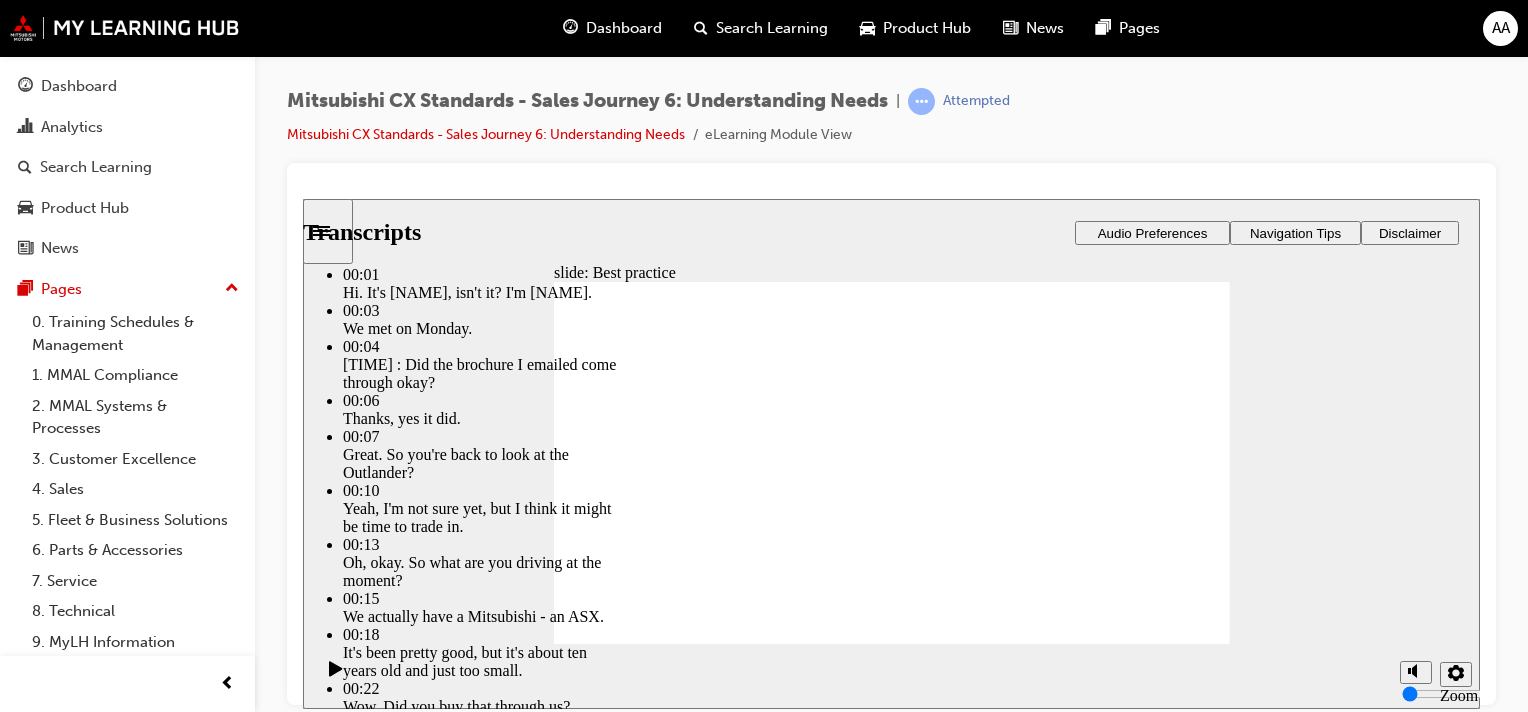 scroll, scrollTop: 0, scrollLeft: 0, axis: both 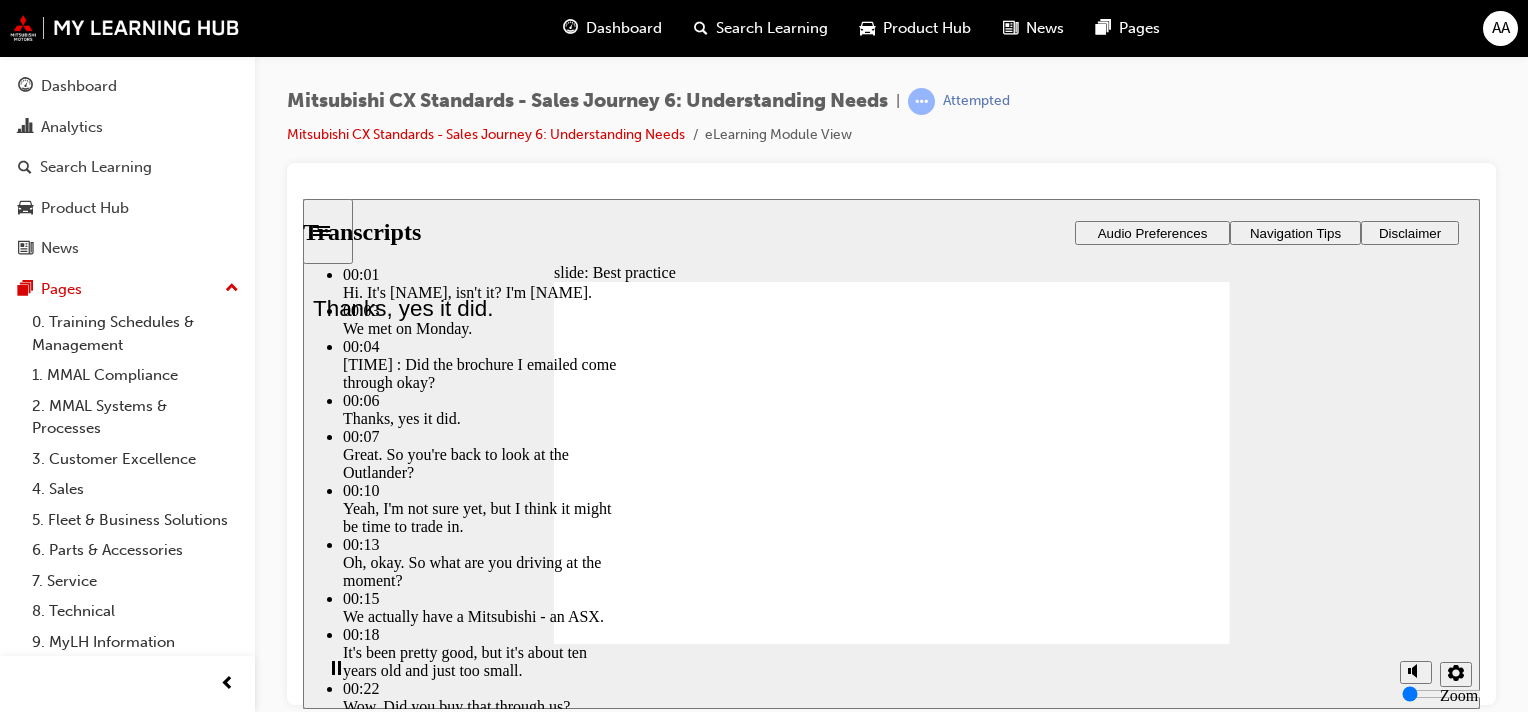 click at bounding box center [892, 3100] 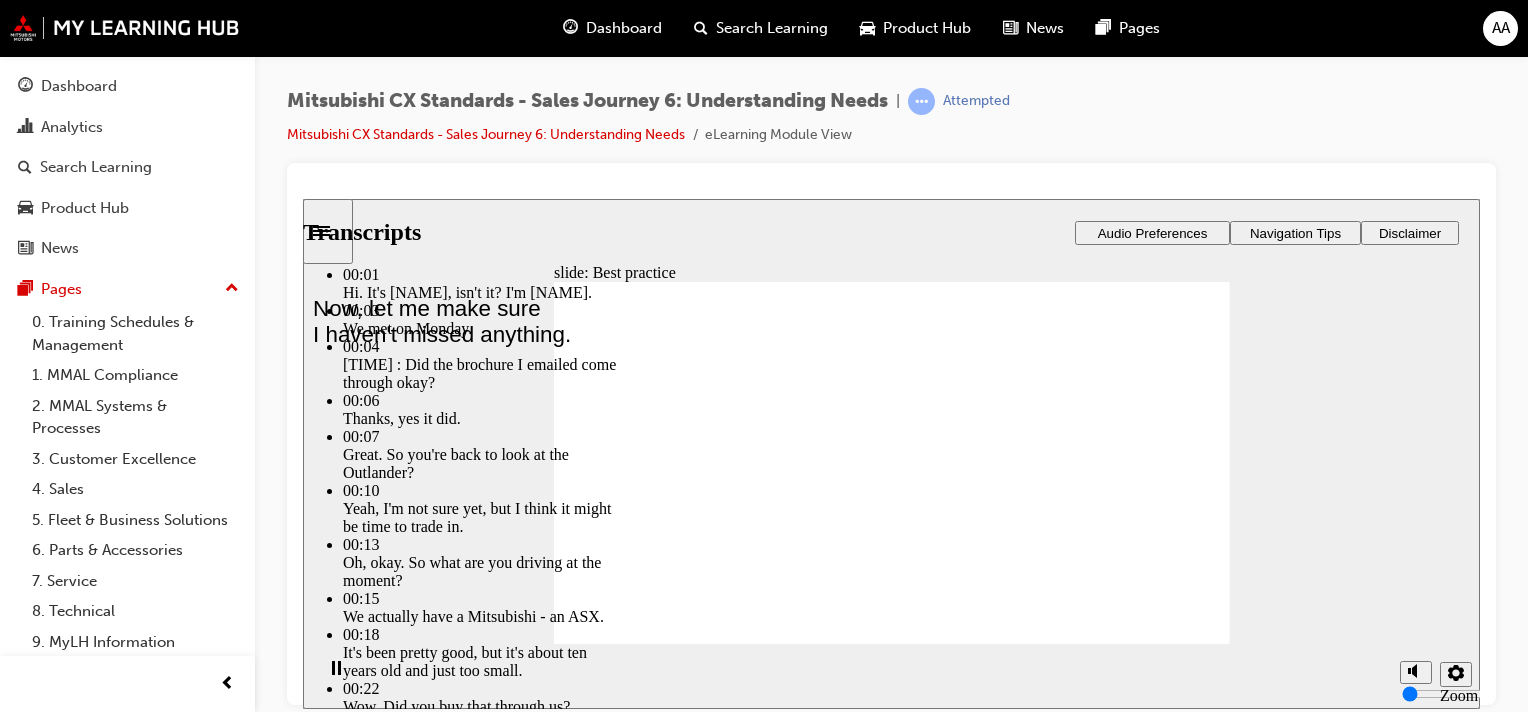 click 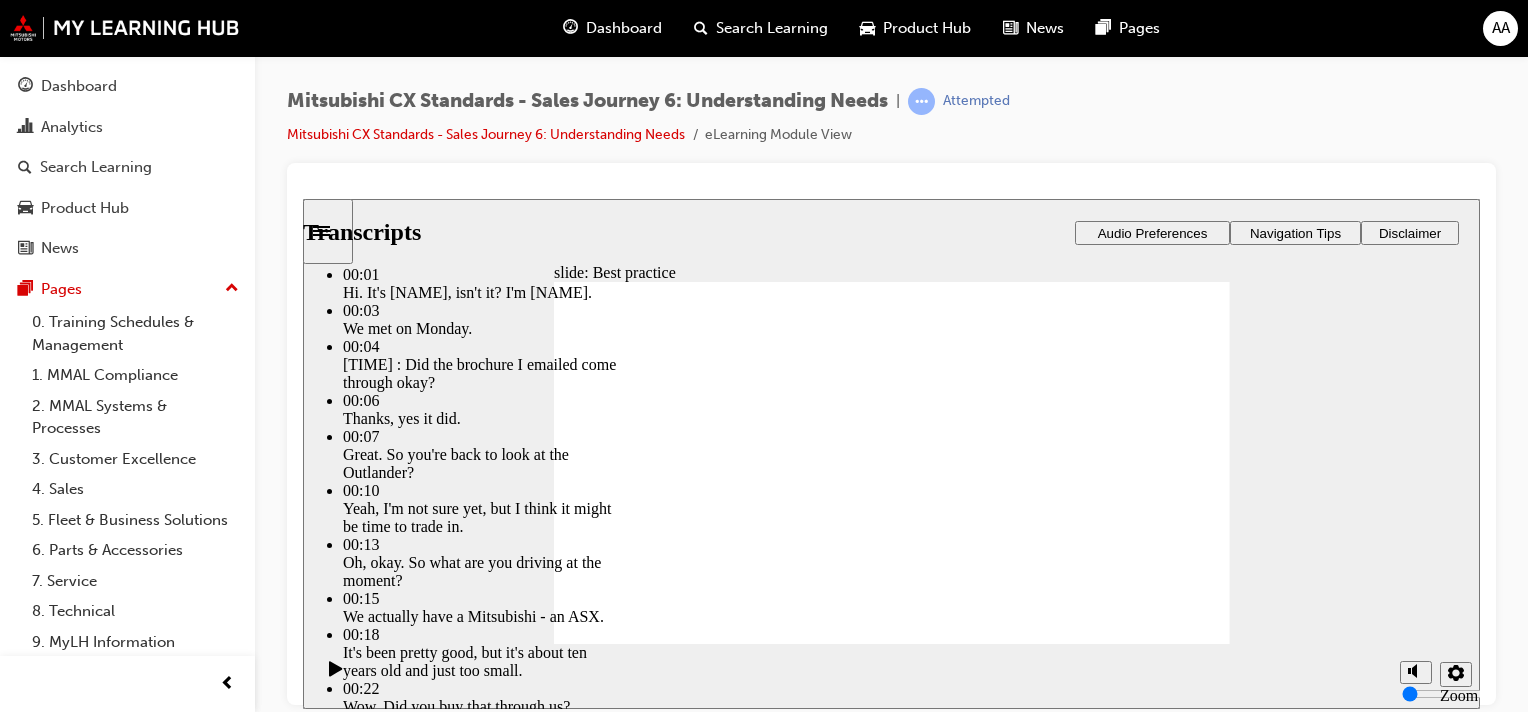 click 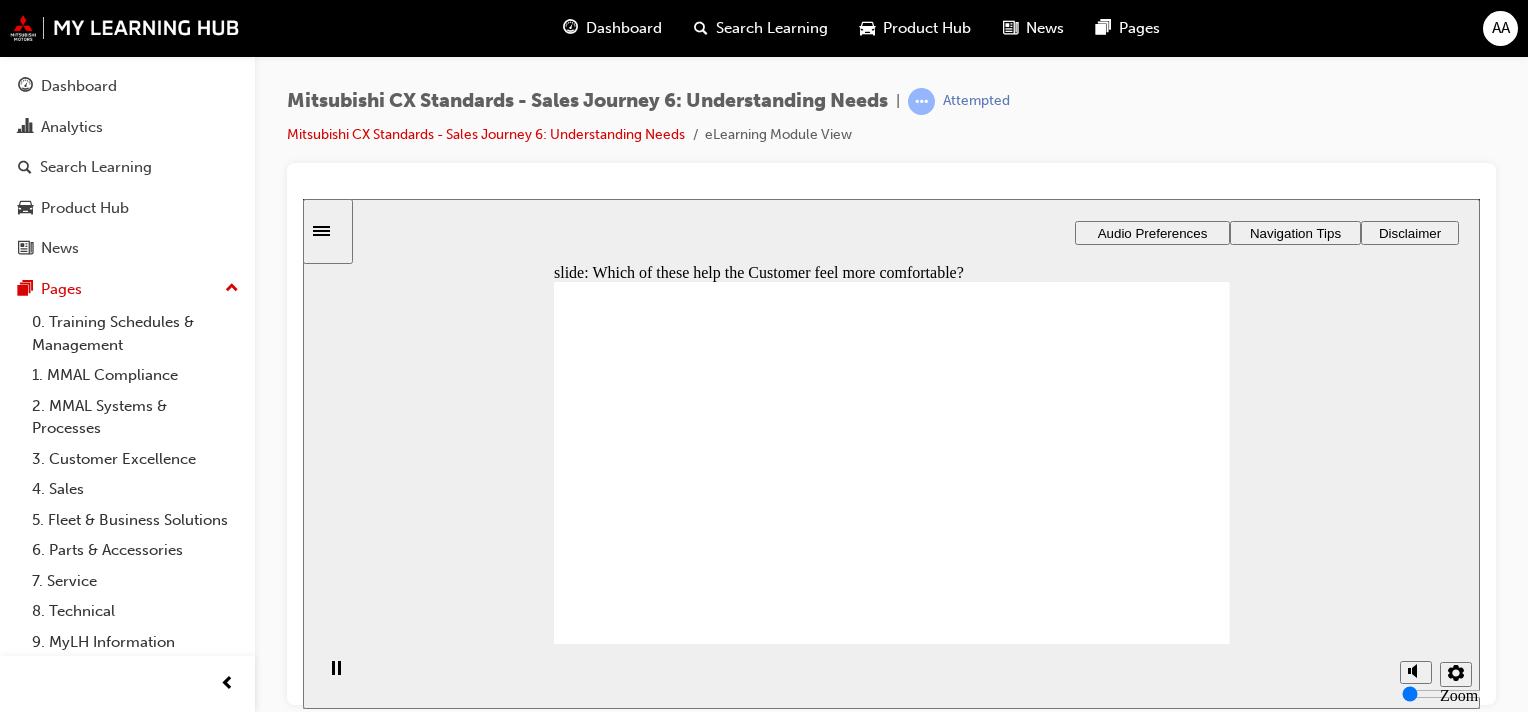 checkbox on "true" 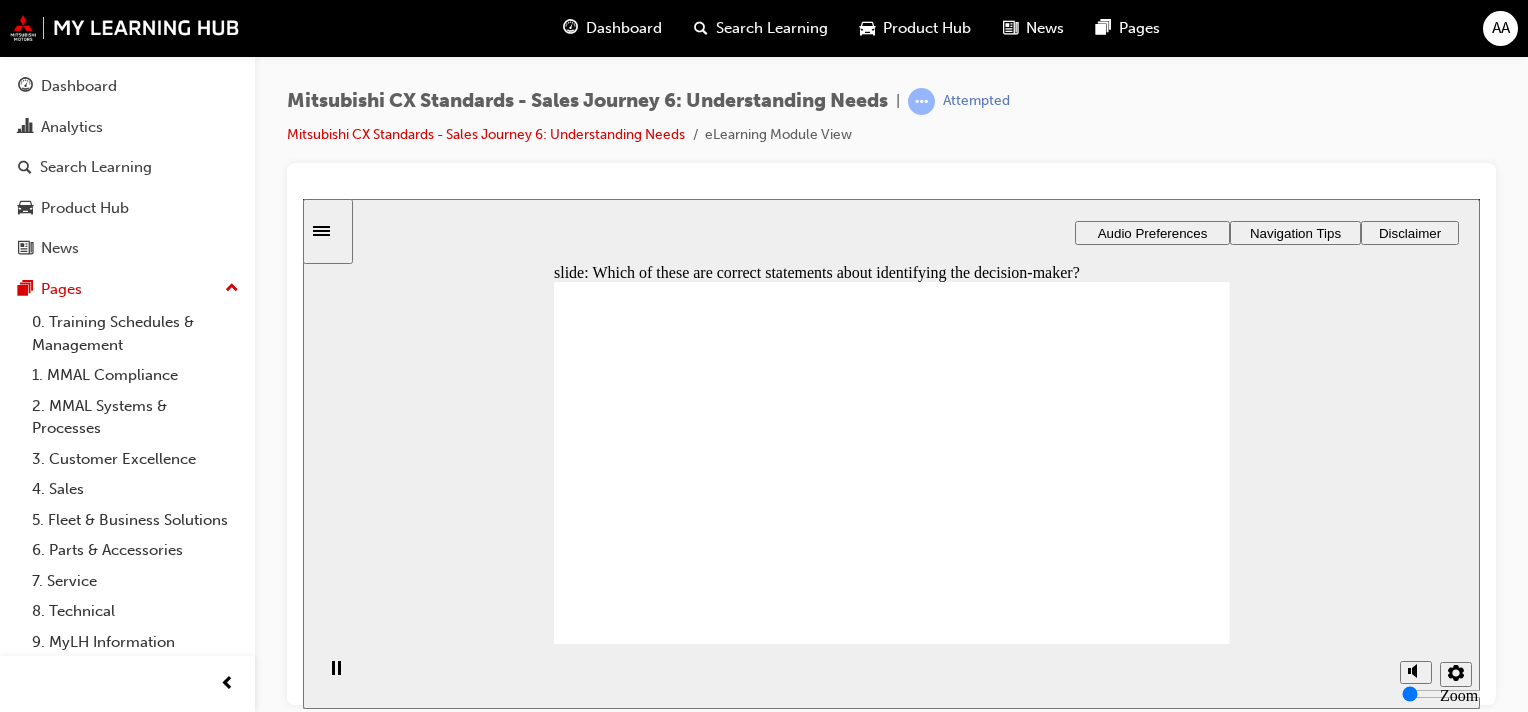 checkbox on "true" 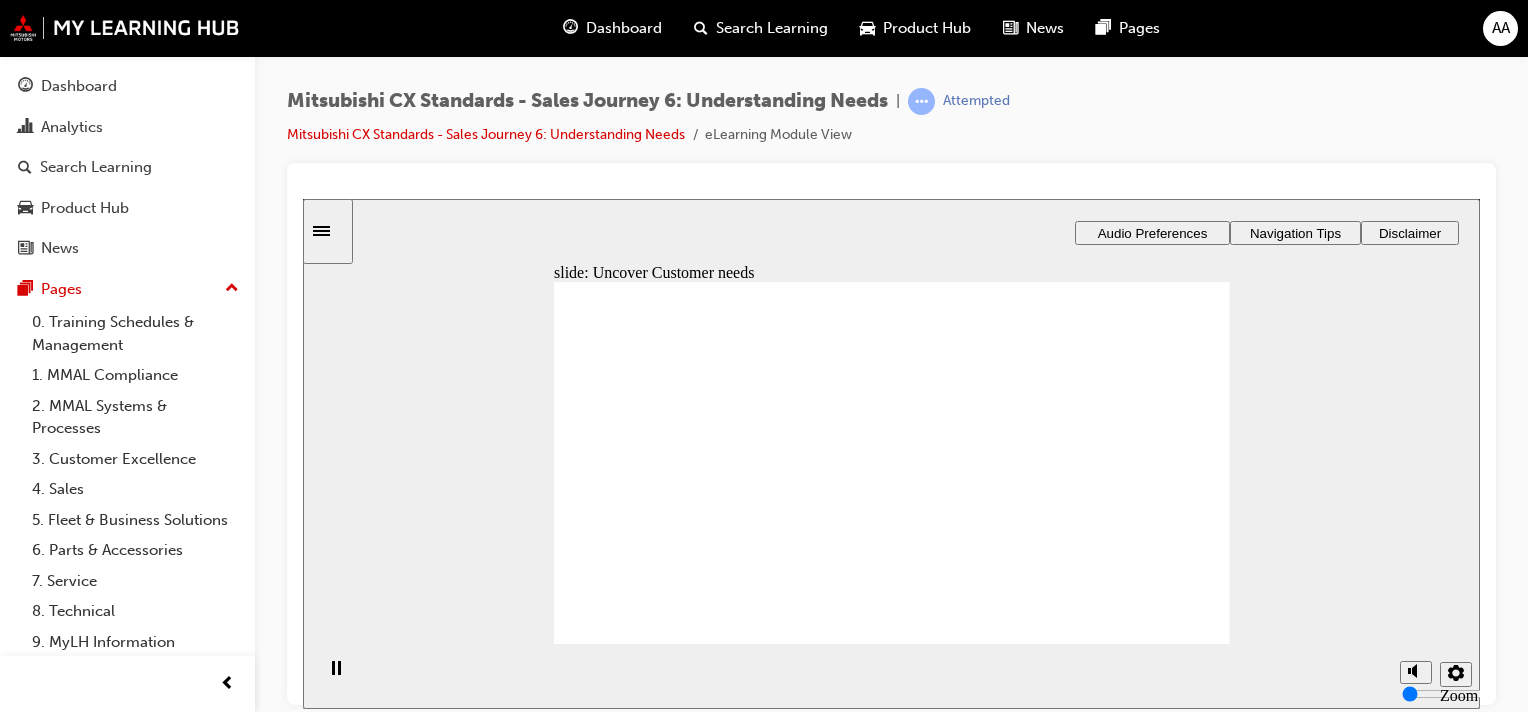 drag, startPoint x: 716, startPoint y: 484, endPoint x: 949, endPoint y: 351, distance: 268.28717 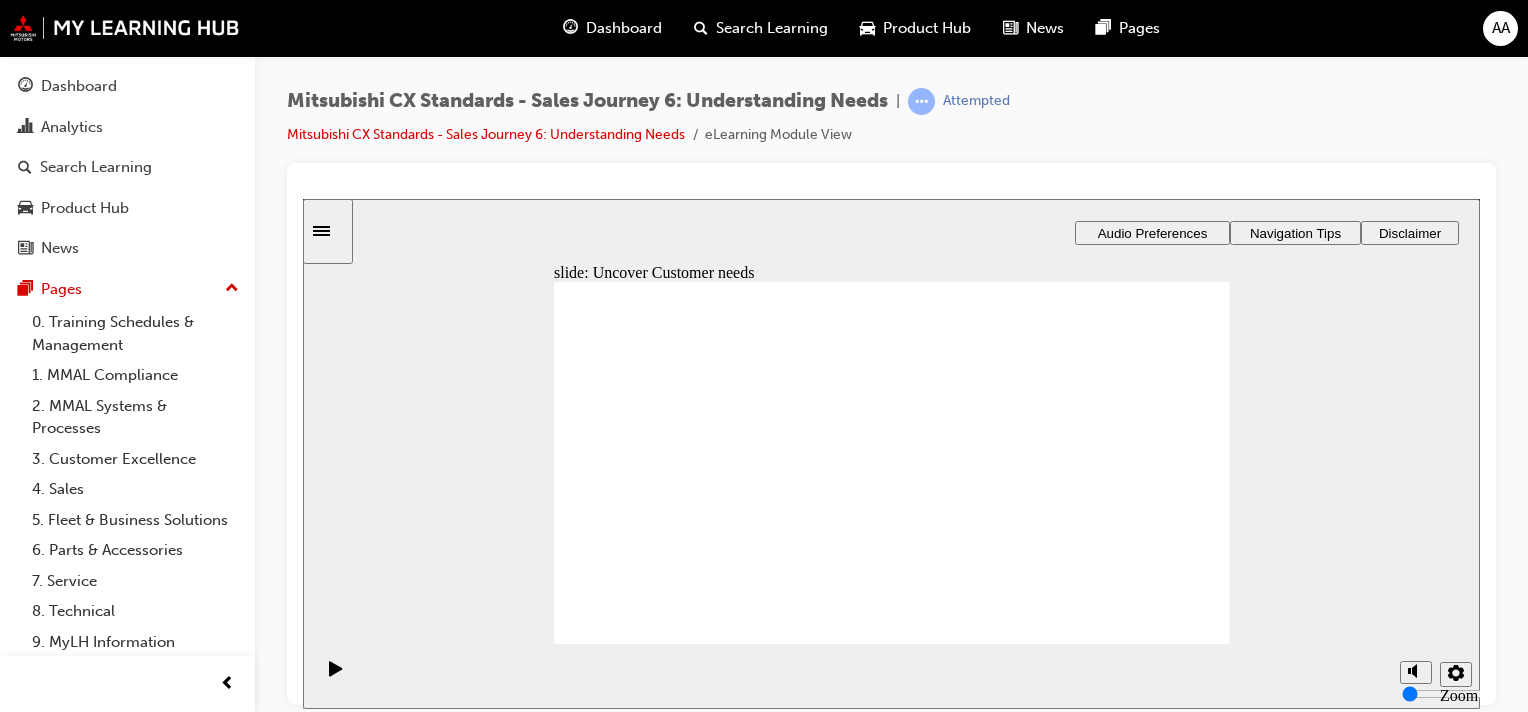 drag, startPoint x: 737, startPoint y: 489, endPoint x: 927, endPoint y: 524, distance: 193.1968 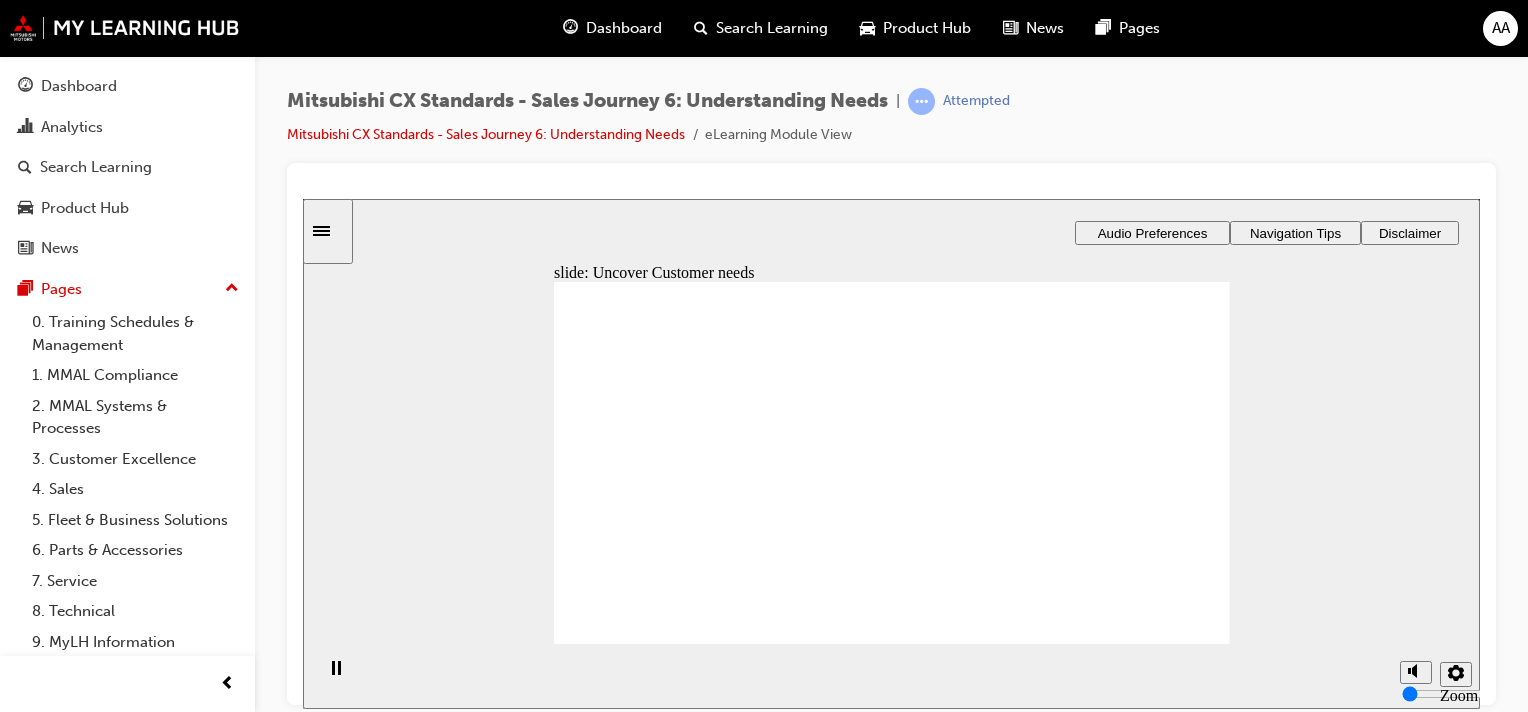 click 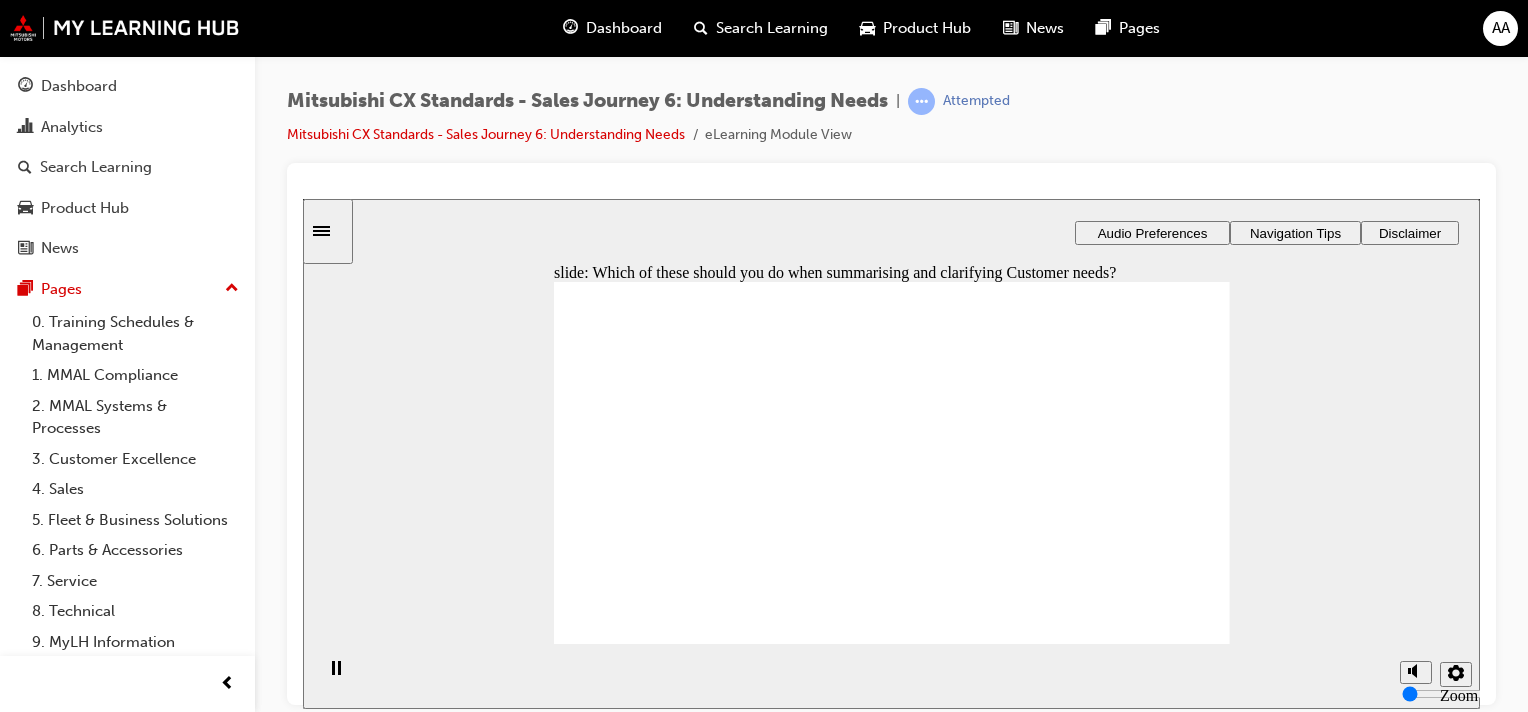 checkbox on "true" 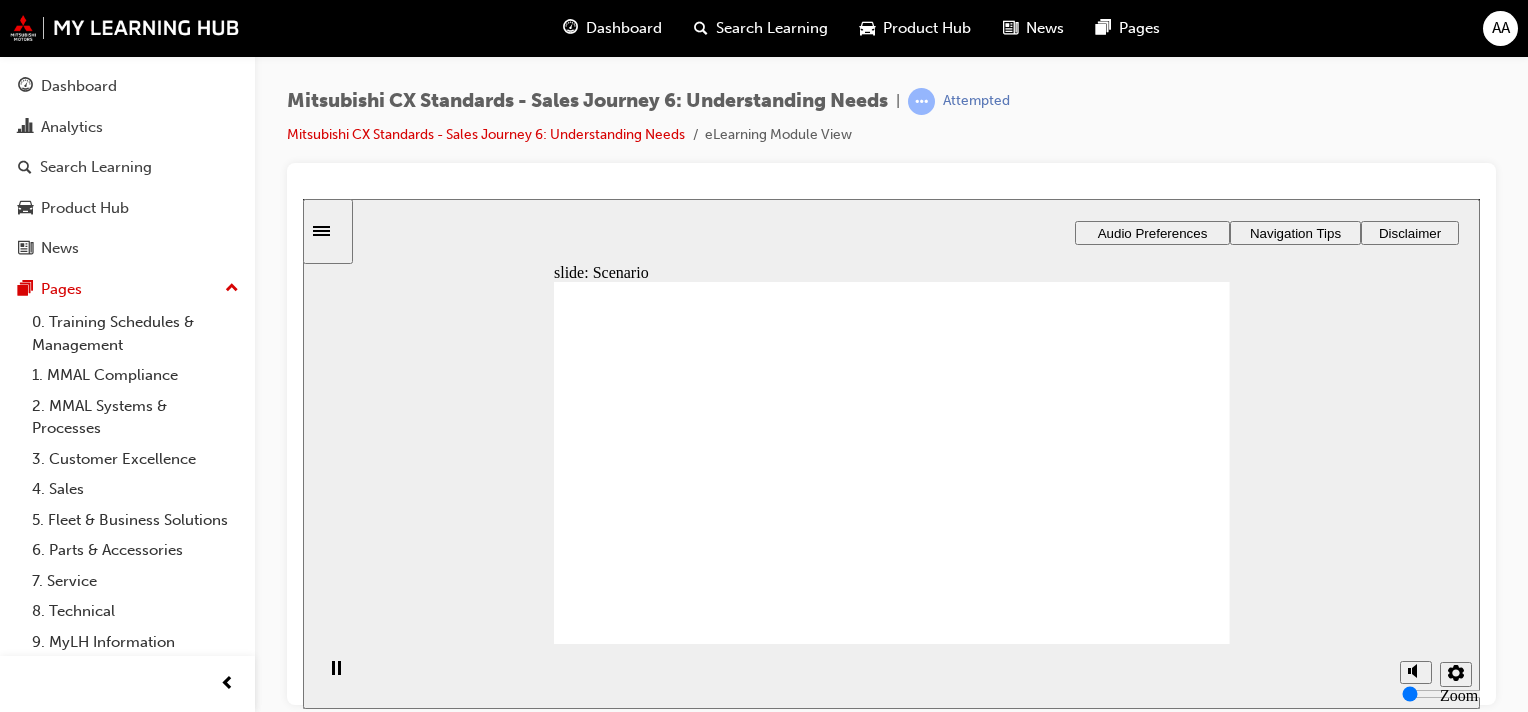 checkbox on "true" 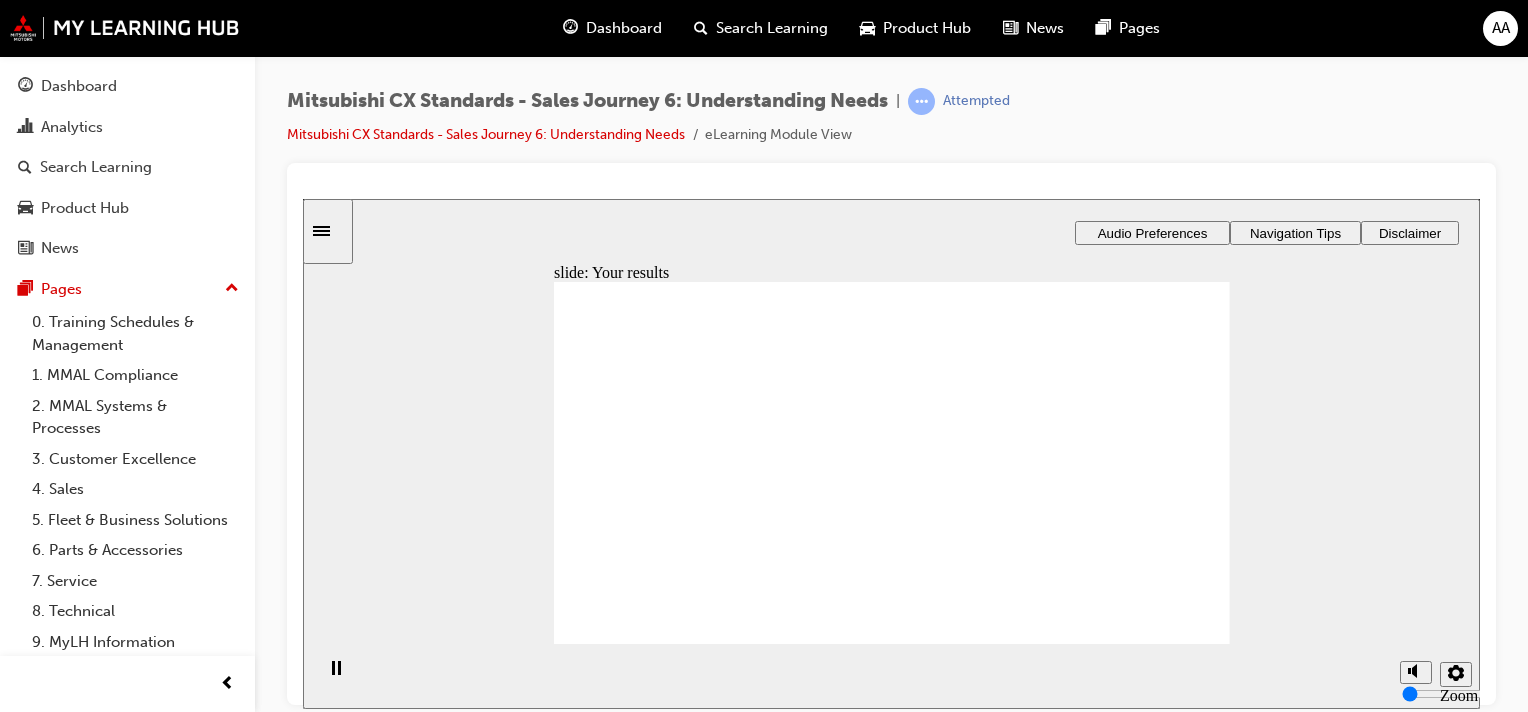 click 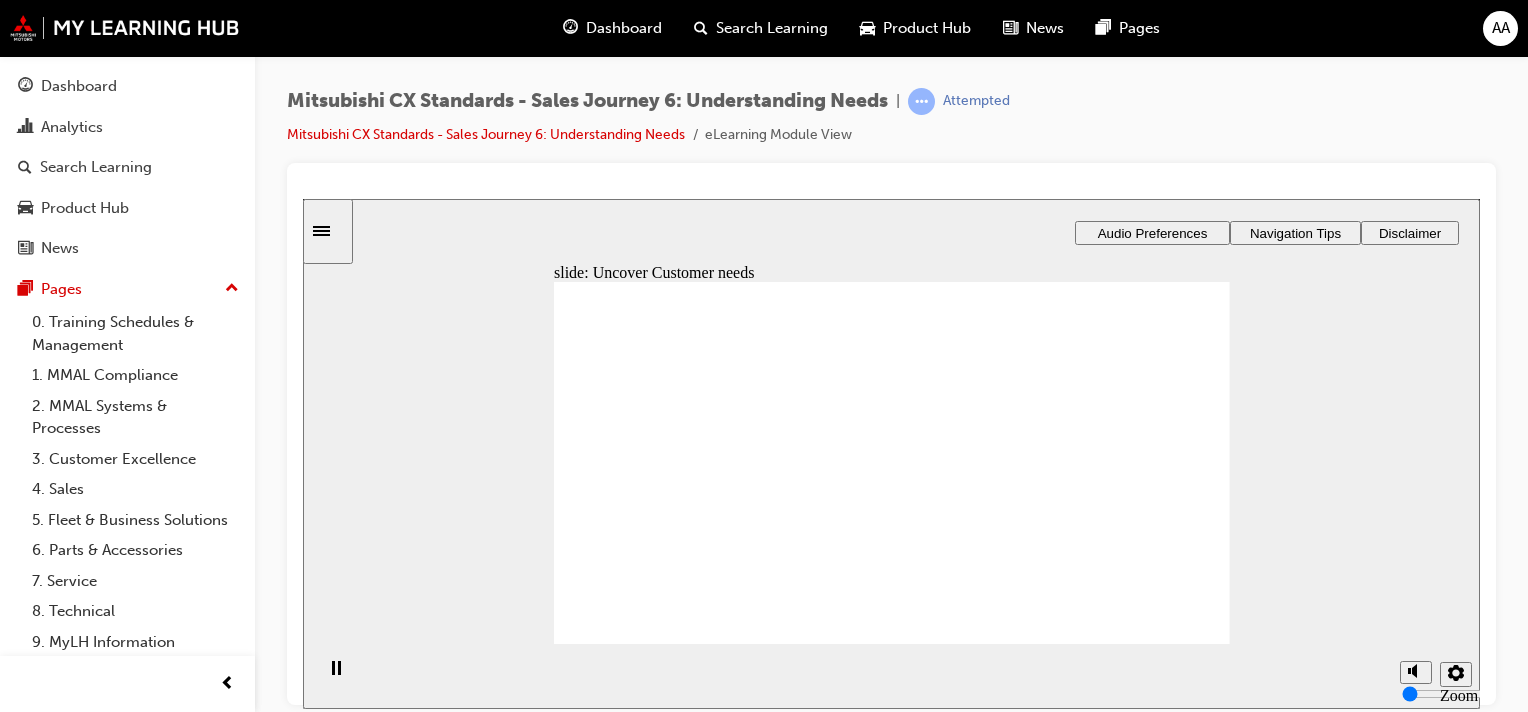 drag, startPoint x: 738, startPoint y: 444, endPoint x: 816, endPoint y: 383, distance: 99.0202 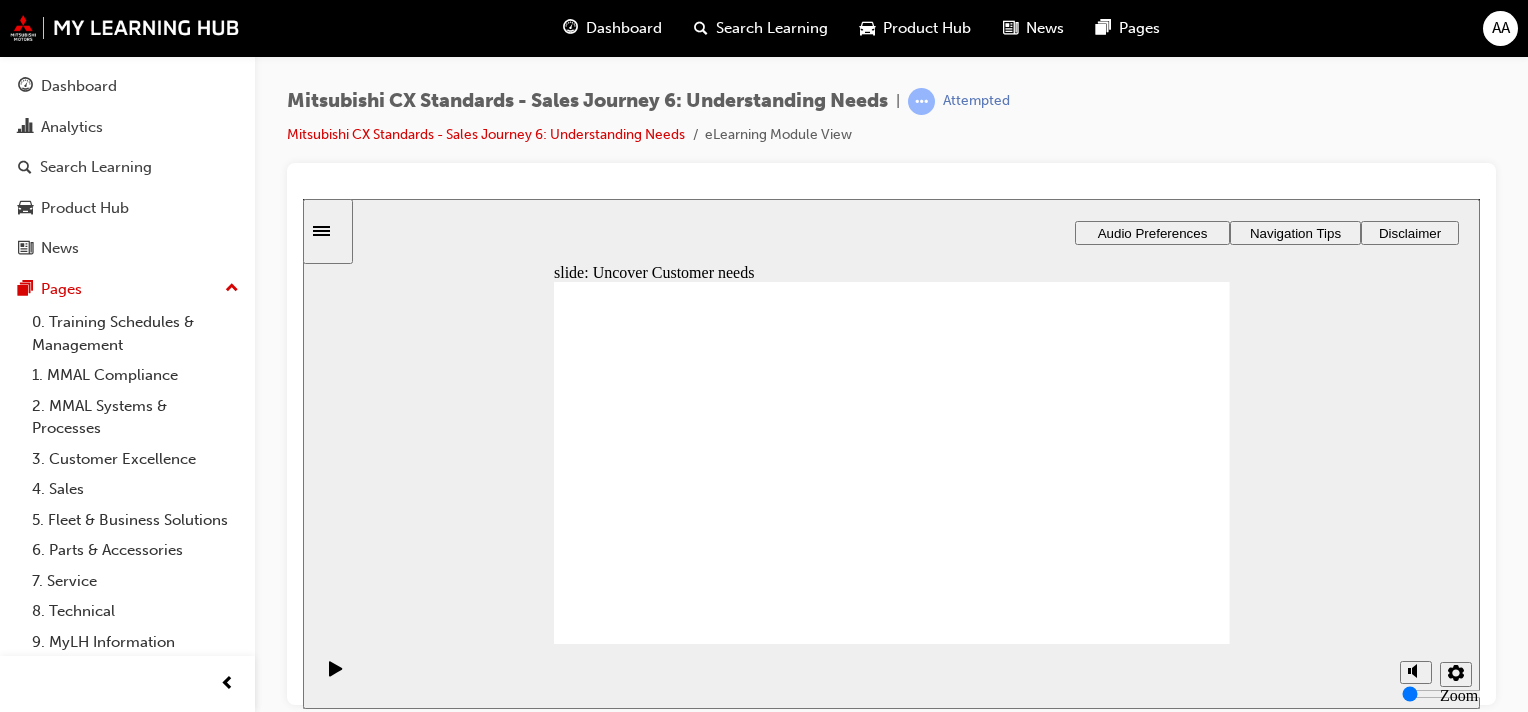 drag, startPoint x: 719, startPoint y: 493, endPoint x: 1144, endPoint y: 401, distance: 434.84366 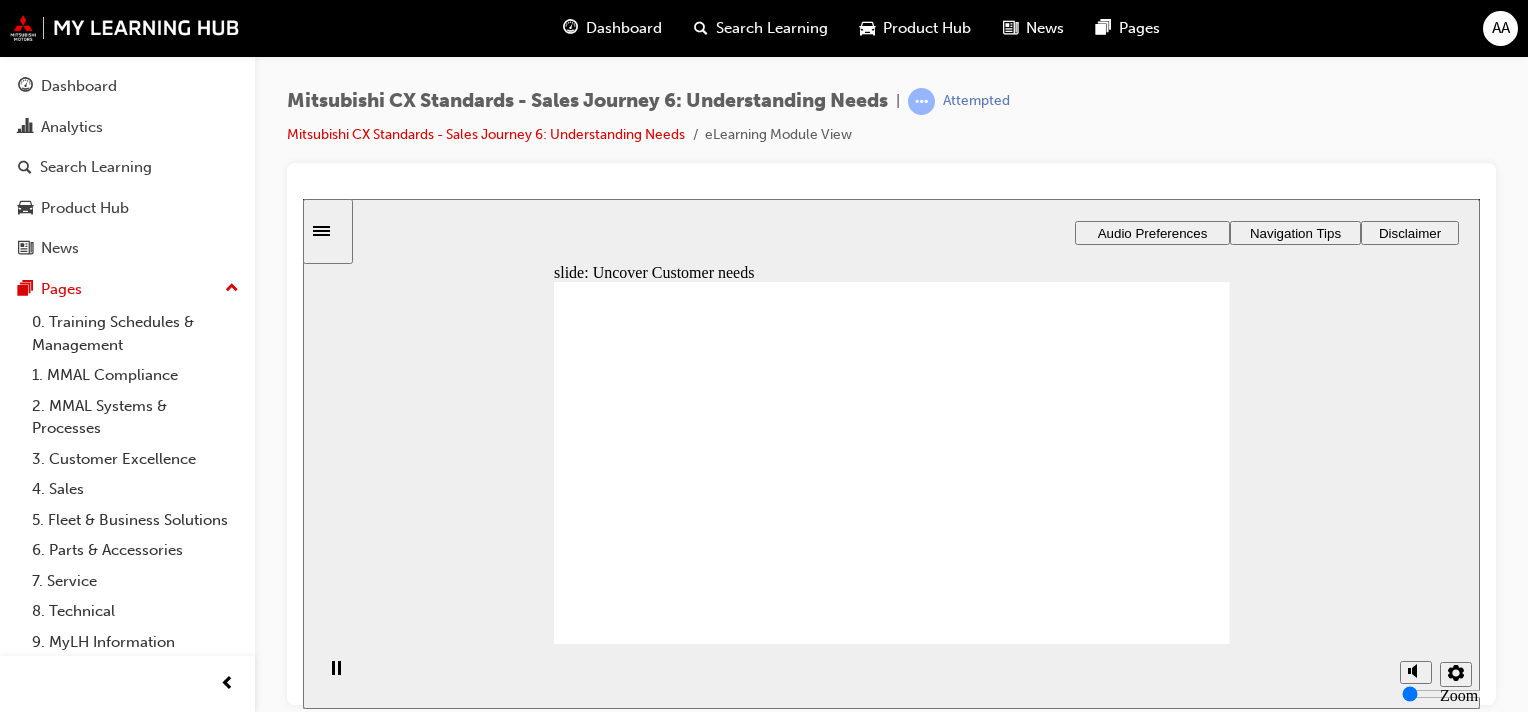 click 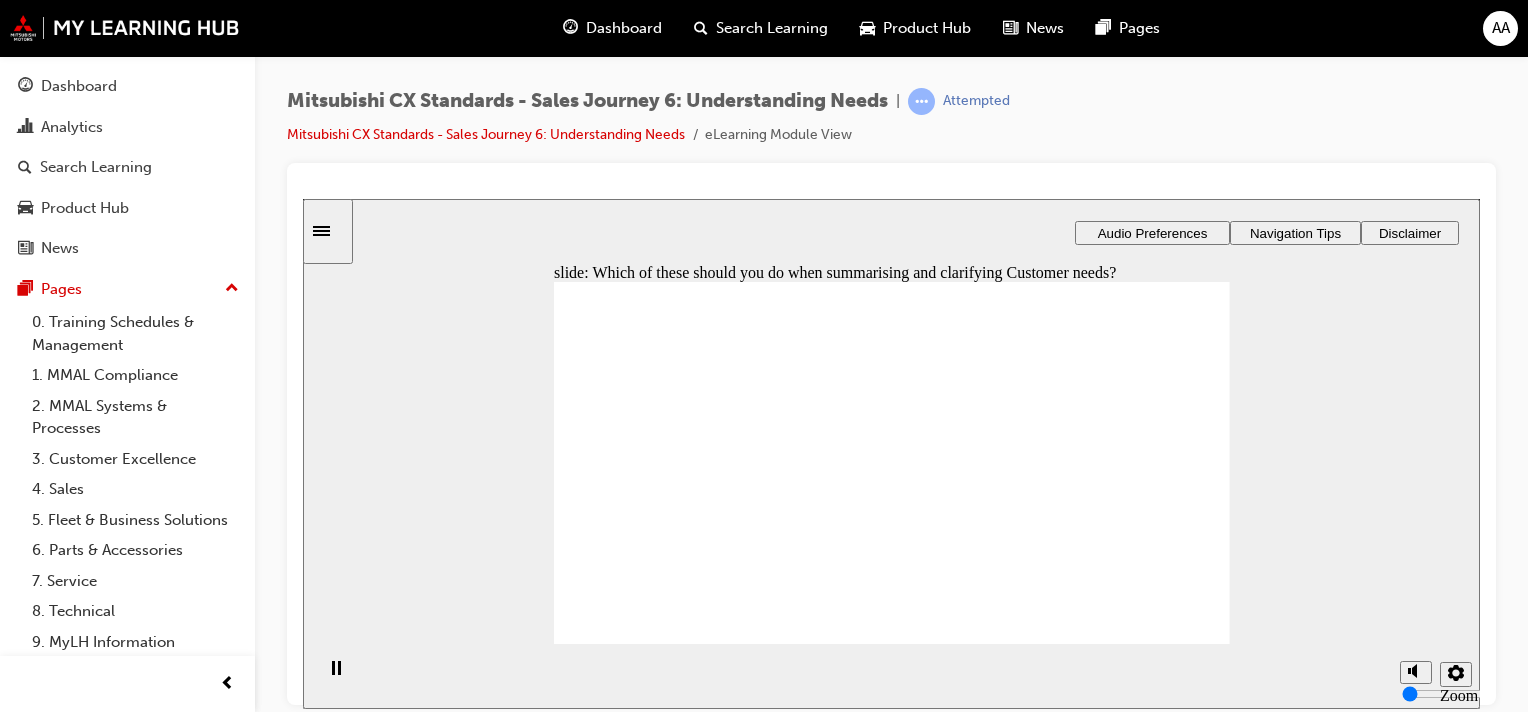 checkbox on "true" 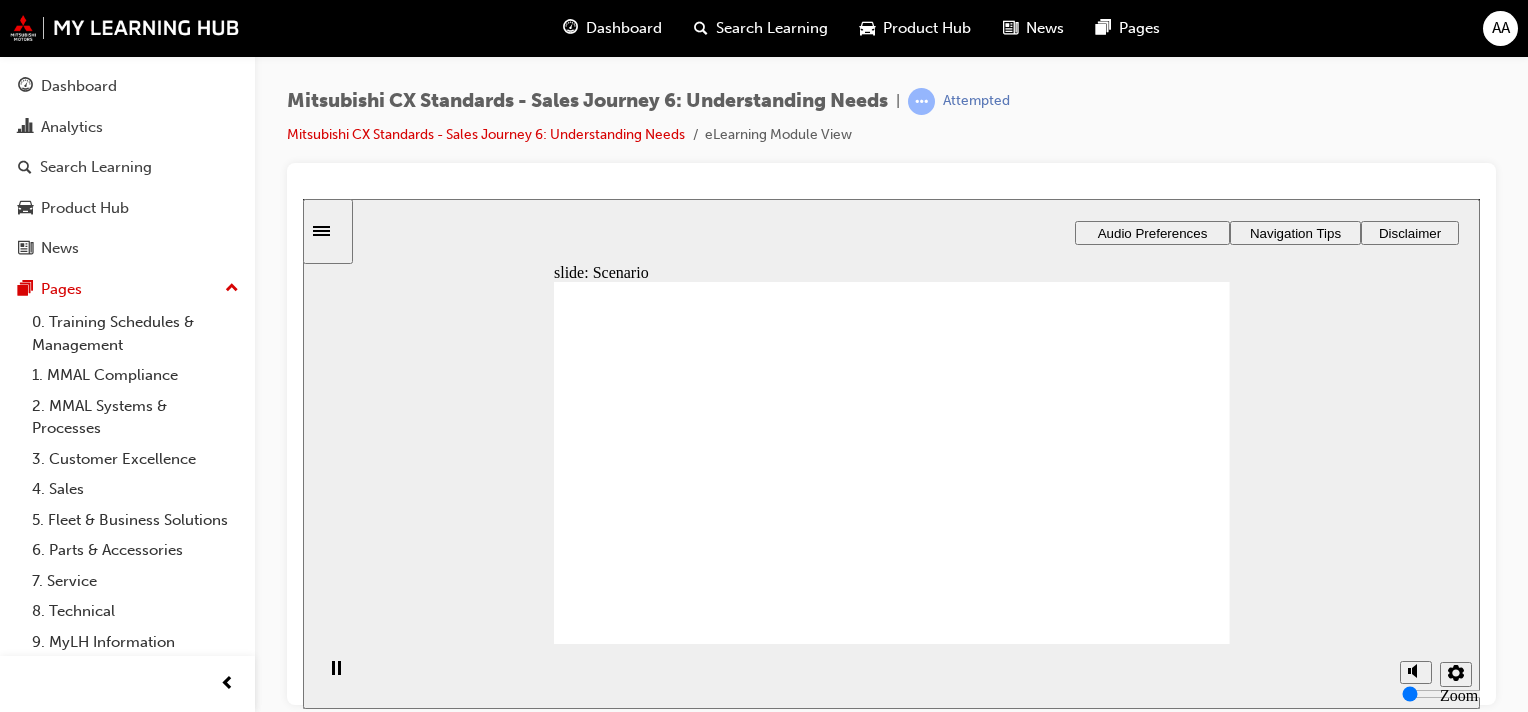 checkbox on "true" 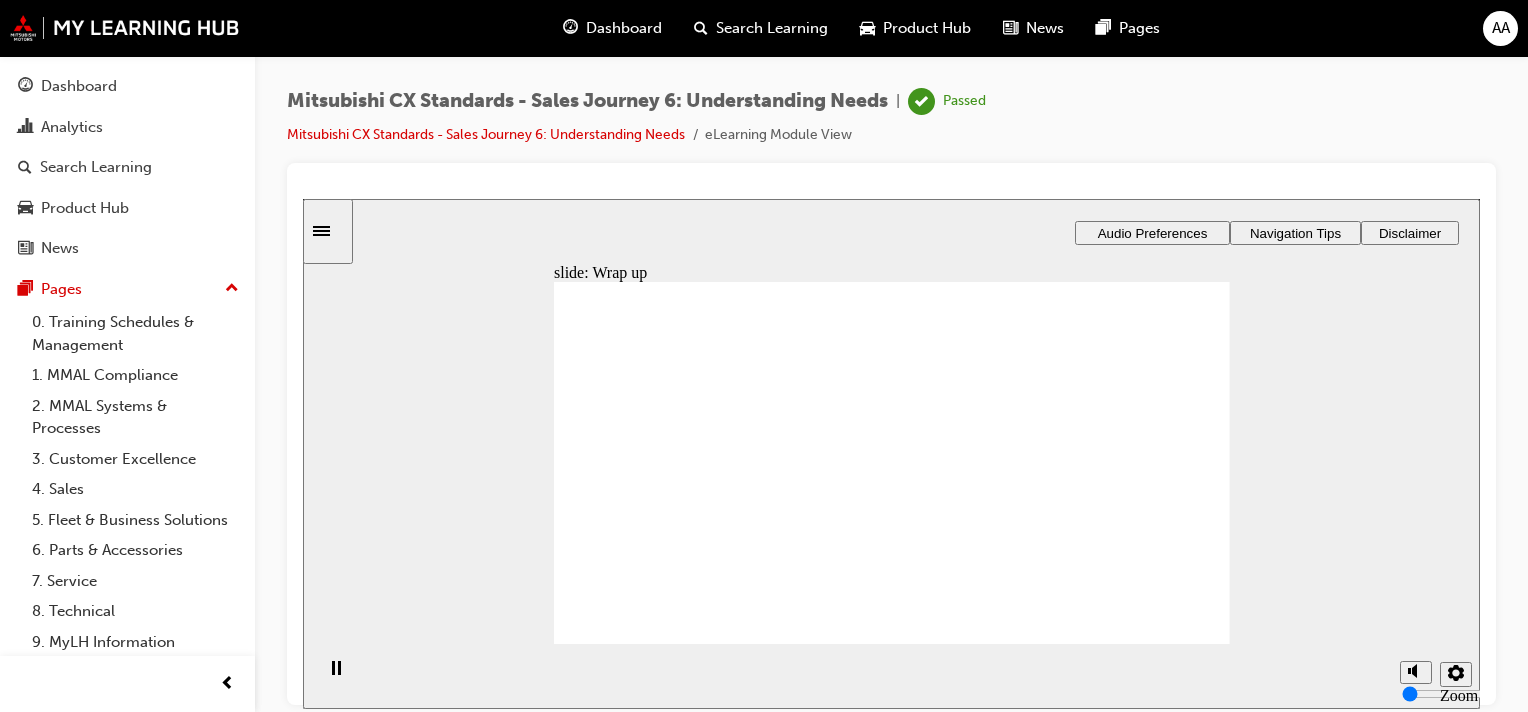 click 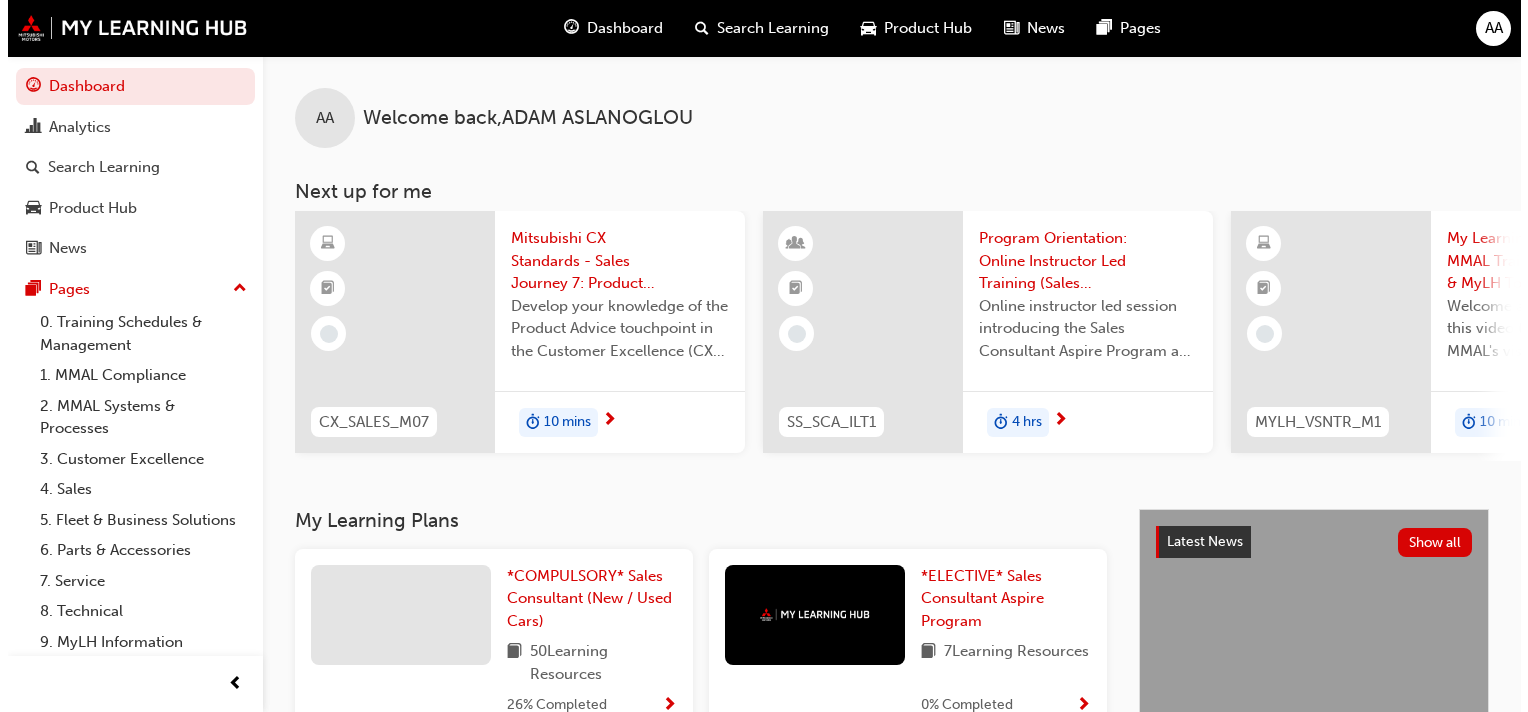 scroll, scrollTop: 0, scrollLeft: 0, axis: both 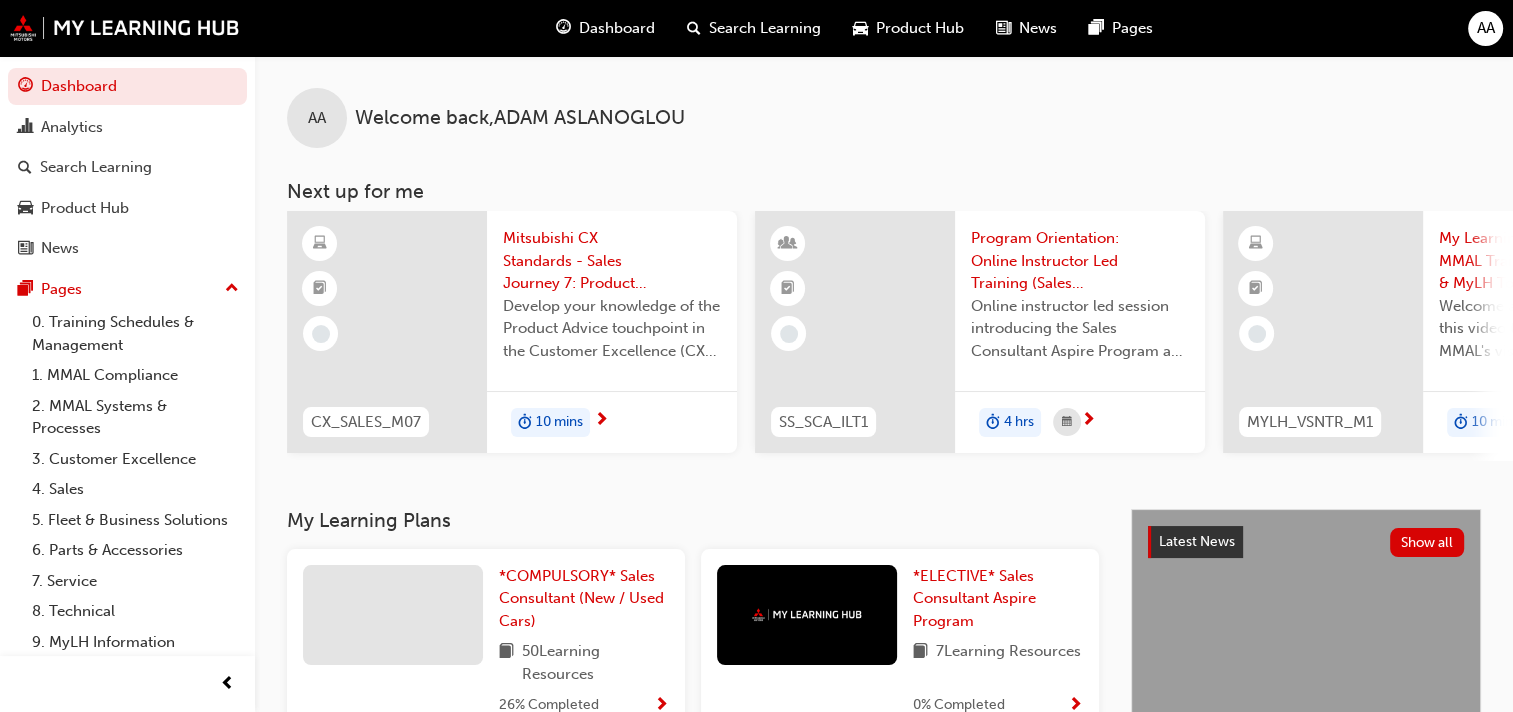 click on "10 mins" at bounding box center [612, 422] 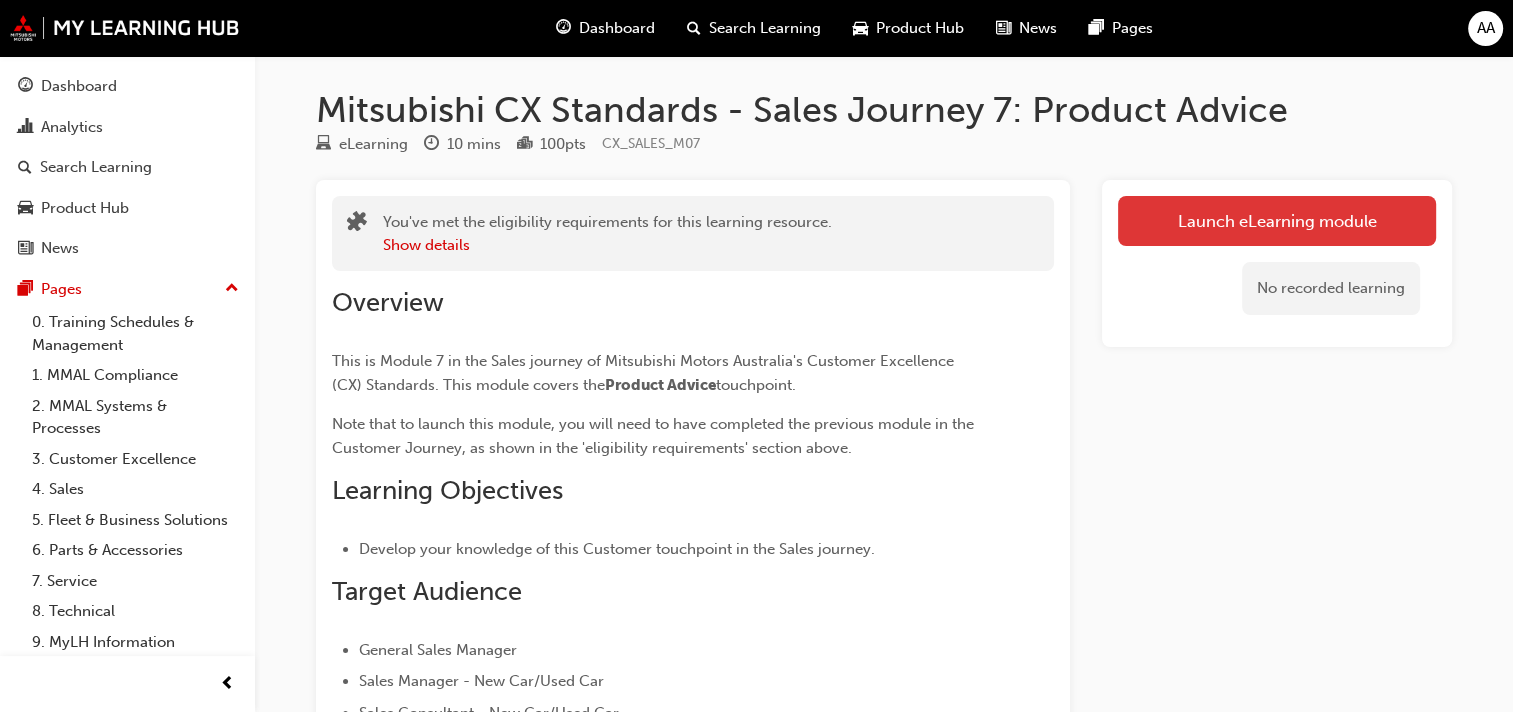 click on "Launch eLearning module" at bounding box center [1277, 221] 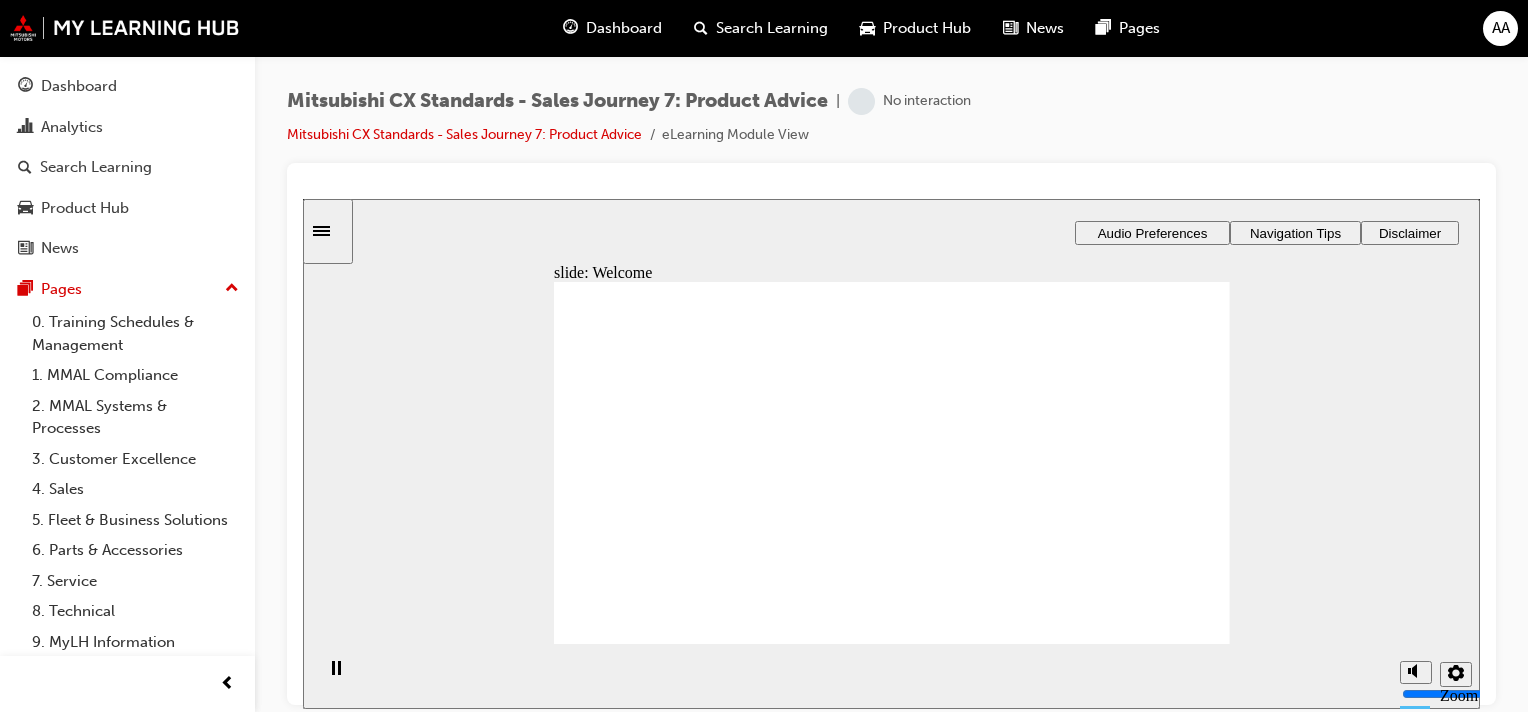 scroll, scrollTop: 0, scrollLeft: 0, axis: both 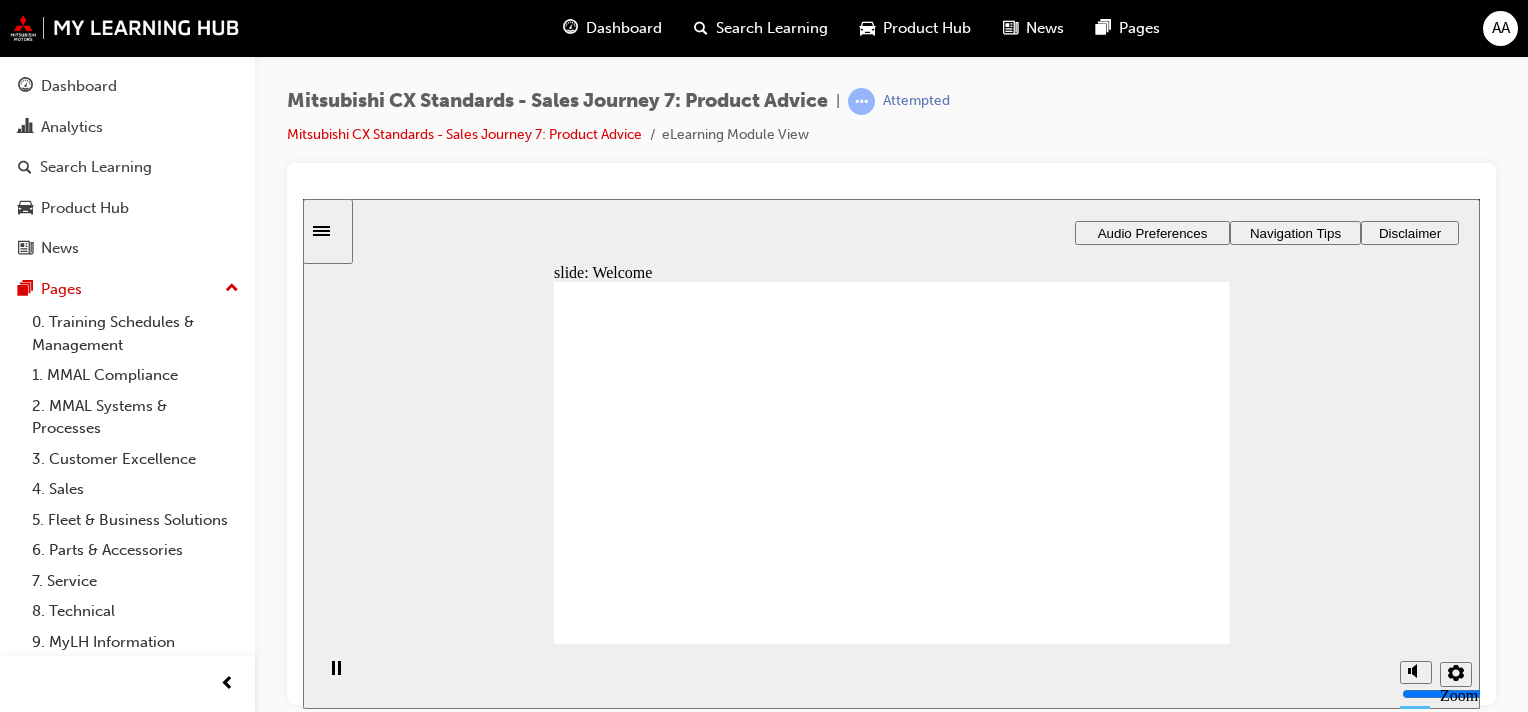 click 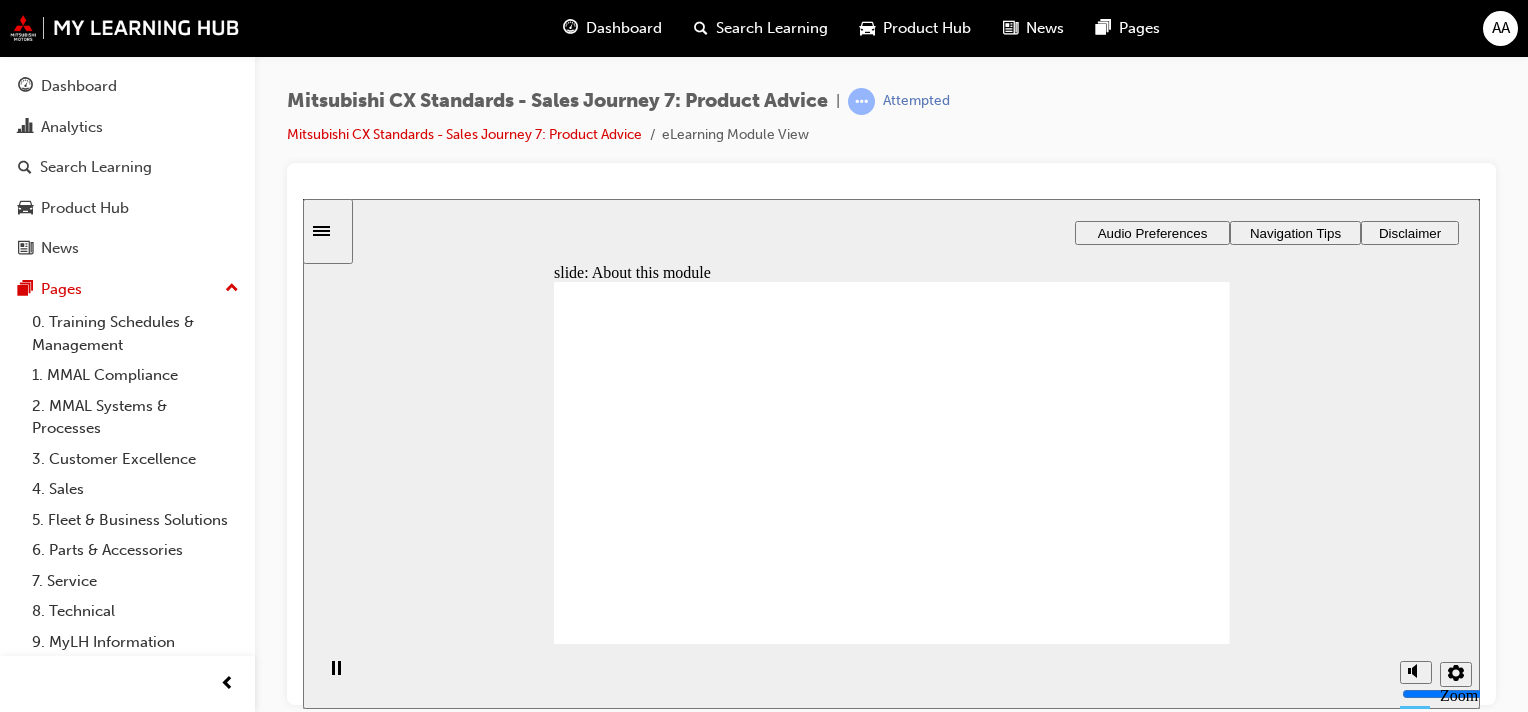 click 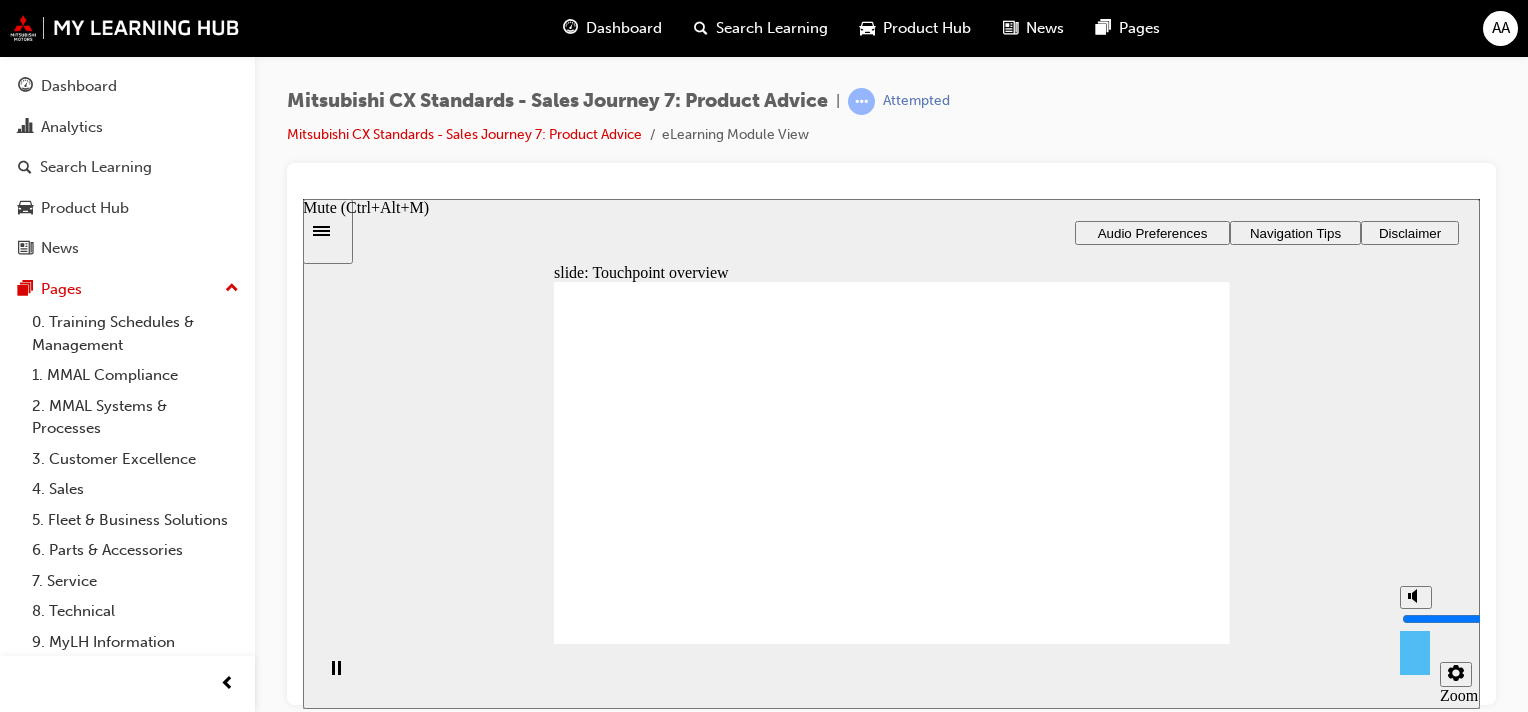 click 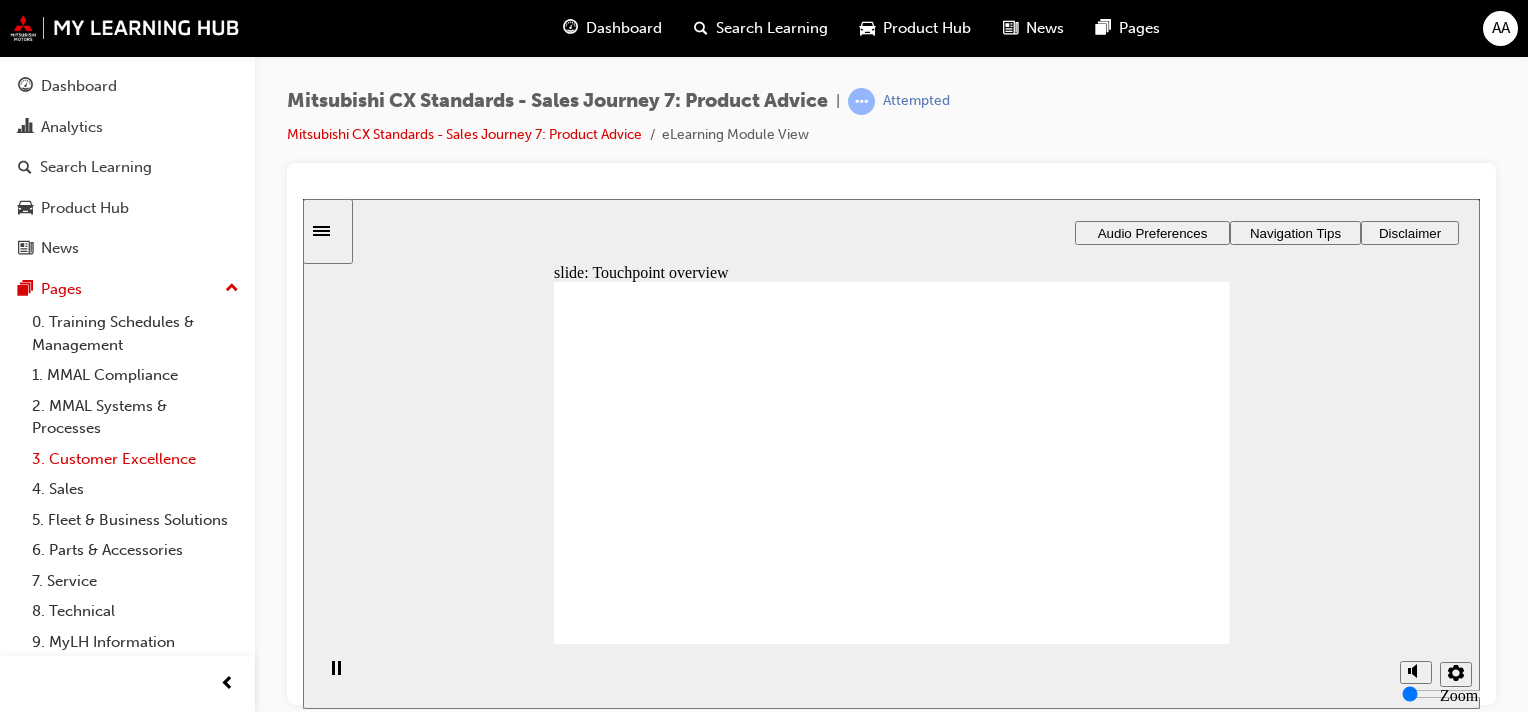 scroll, scrollTop: 57, scrollLeft: 0, axis: vertical 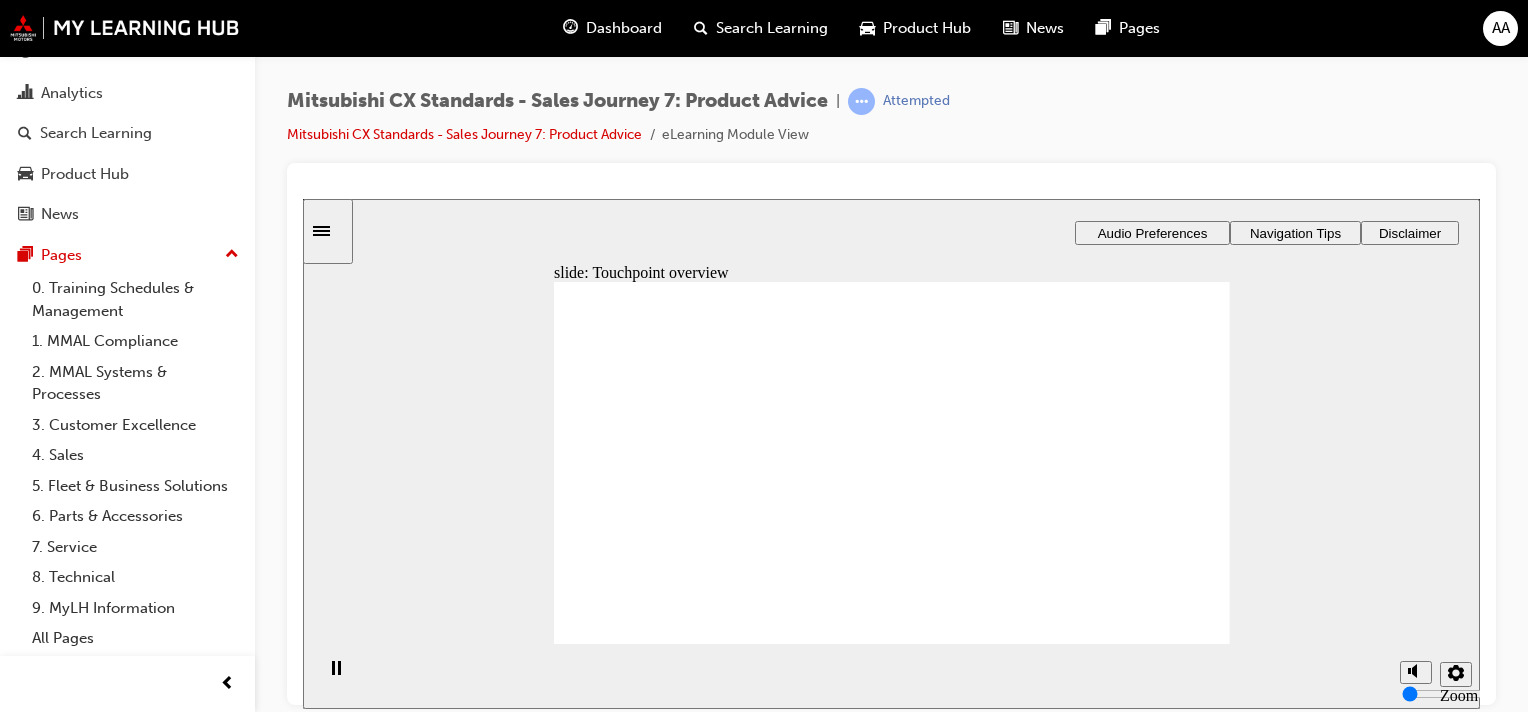 click 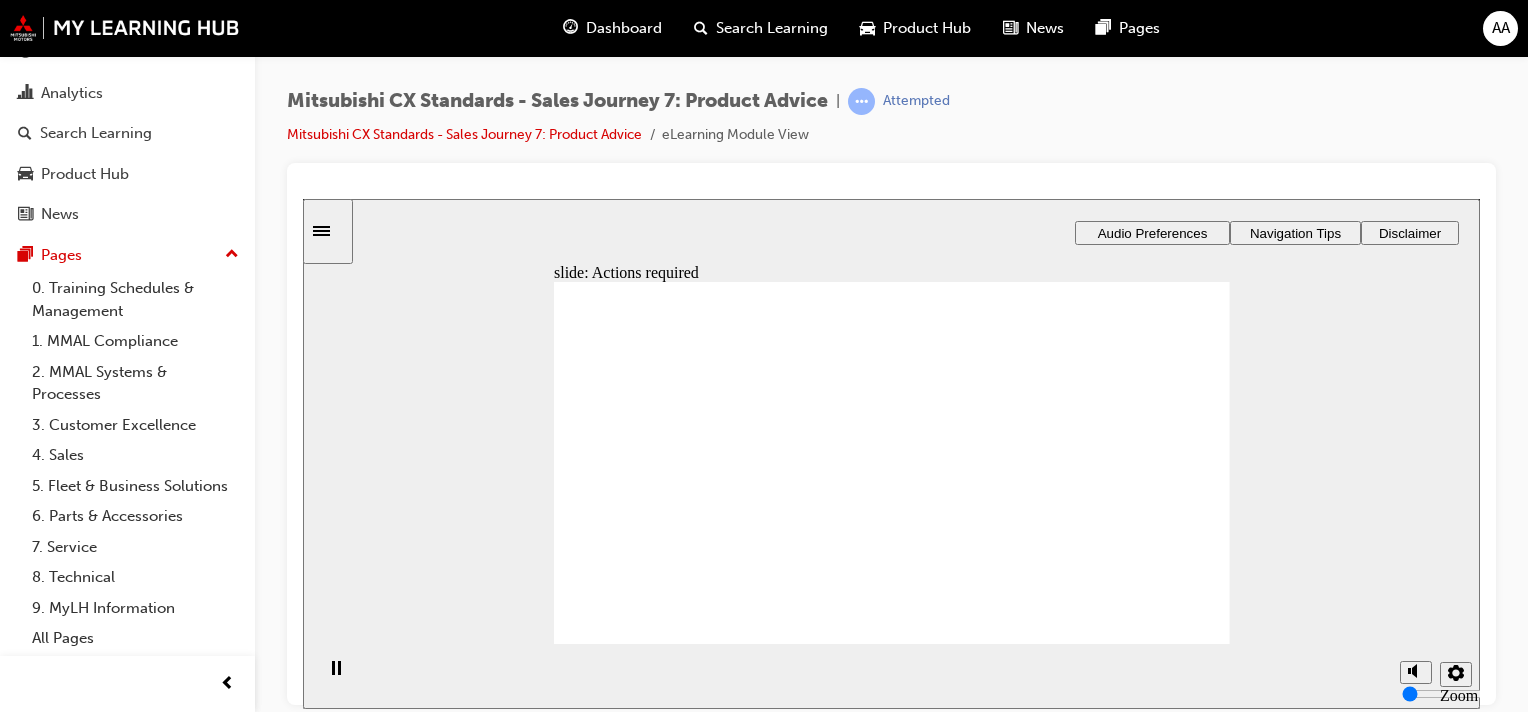 click 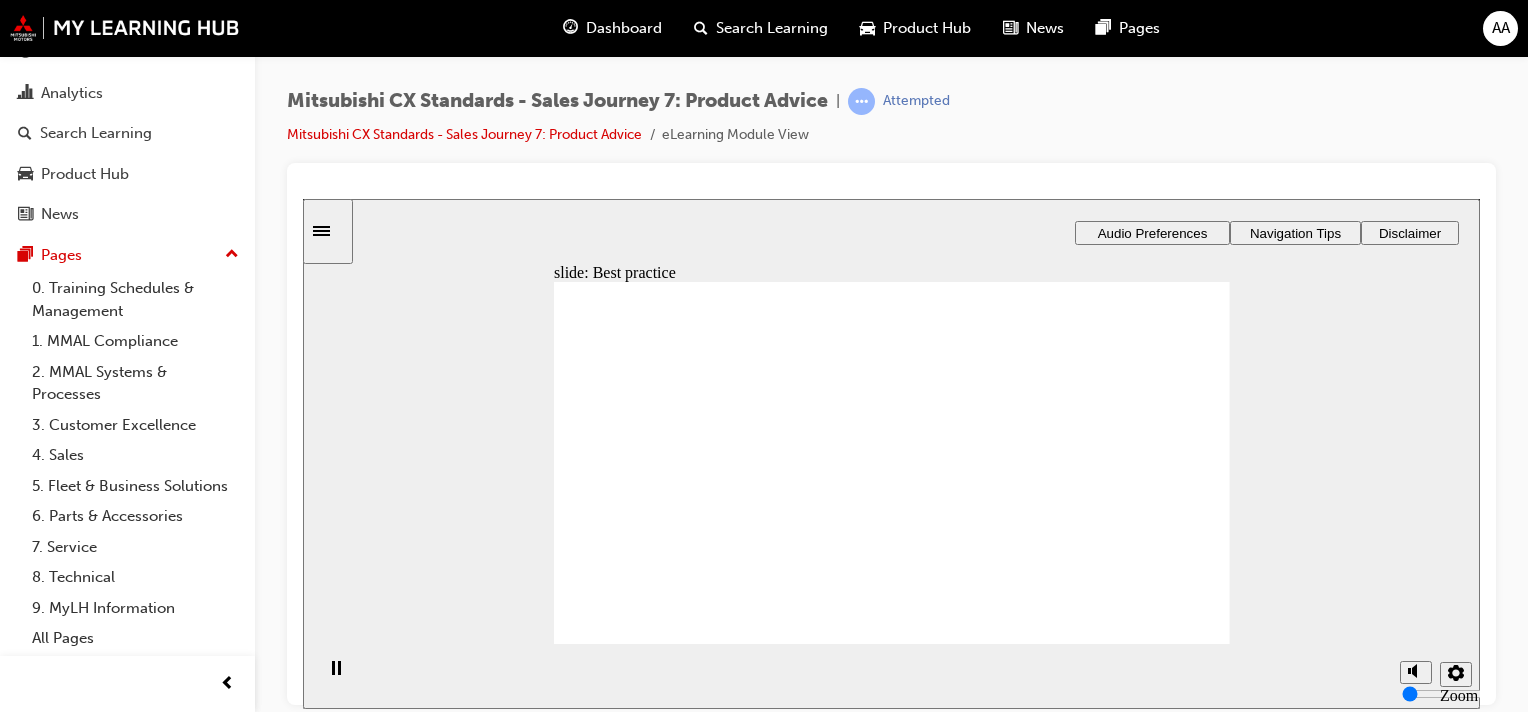 click 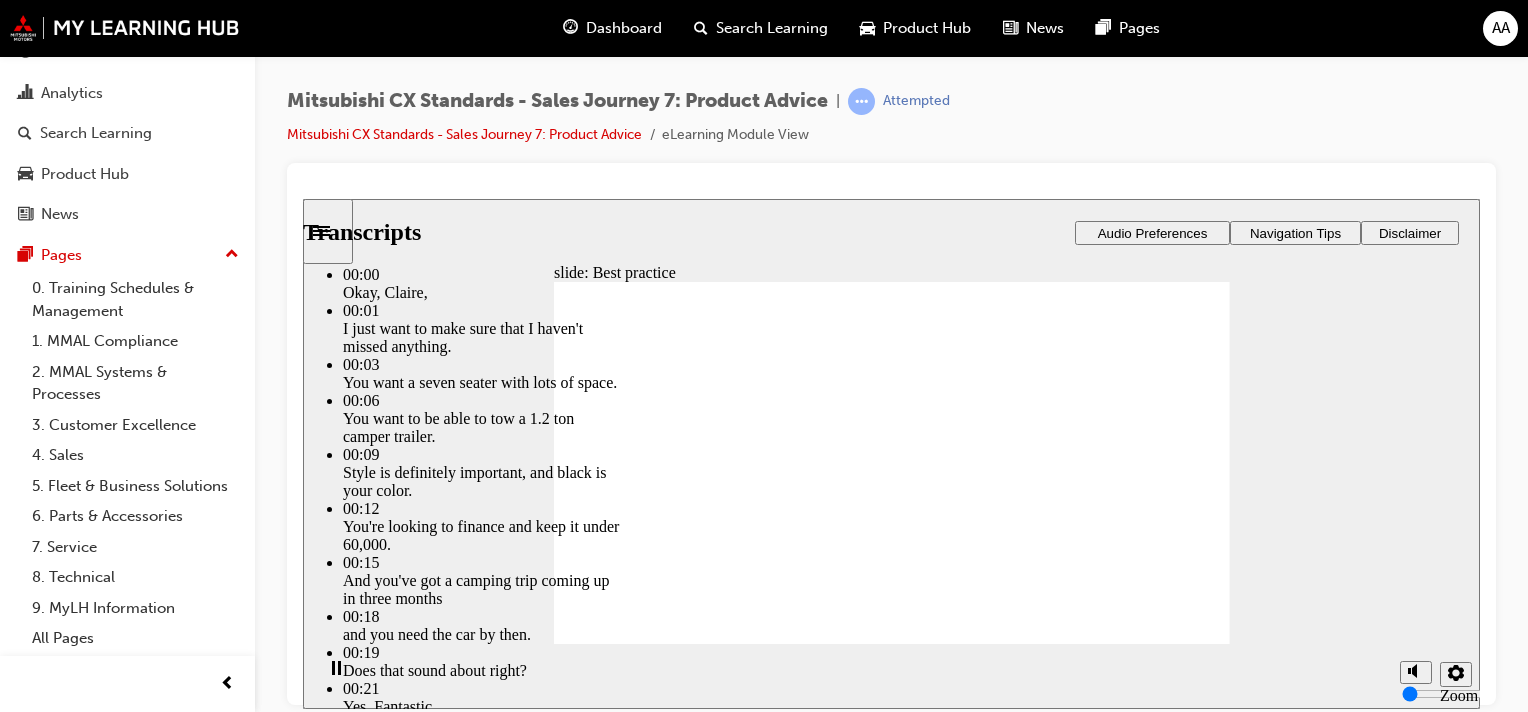 click at bounding box center (605, 5830) 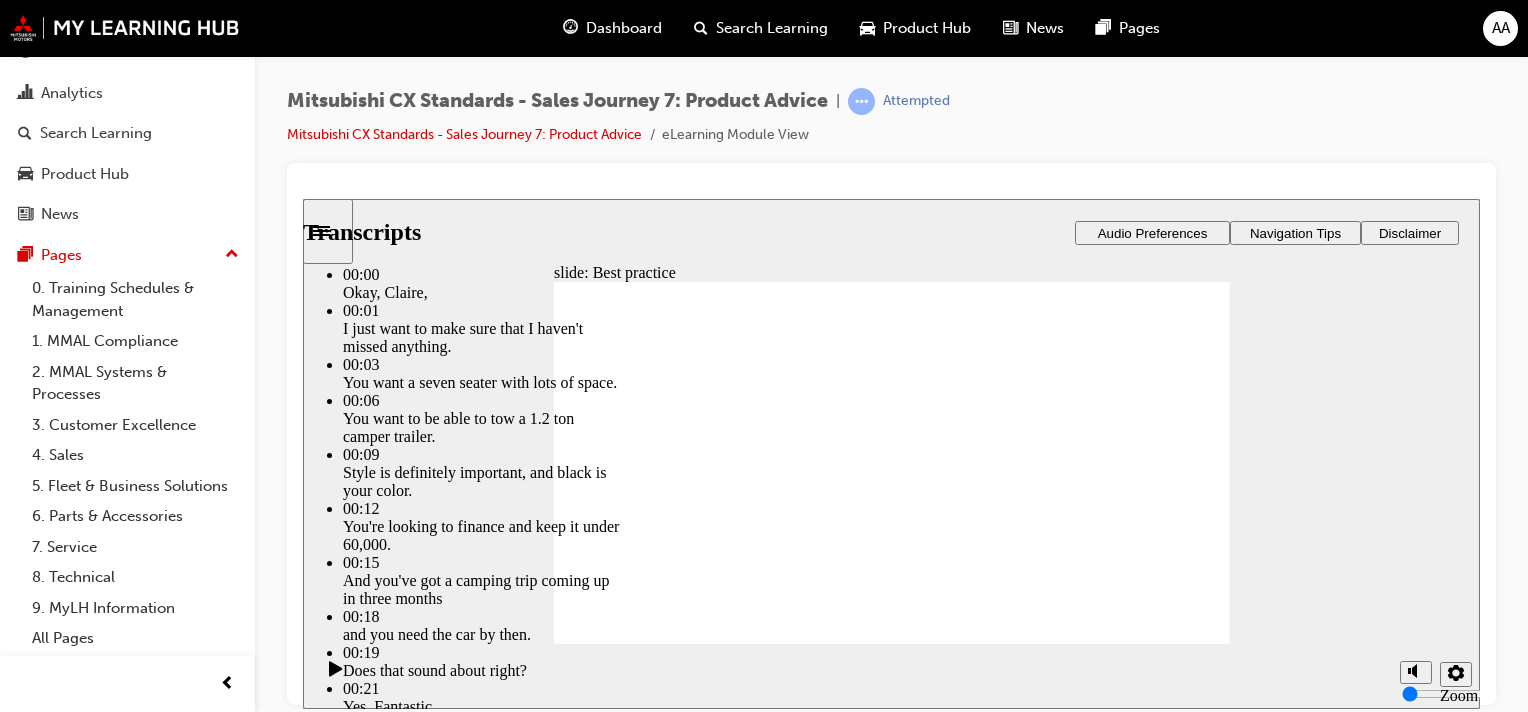 click 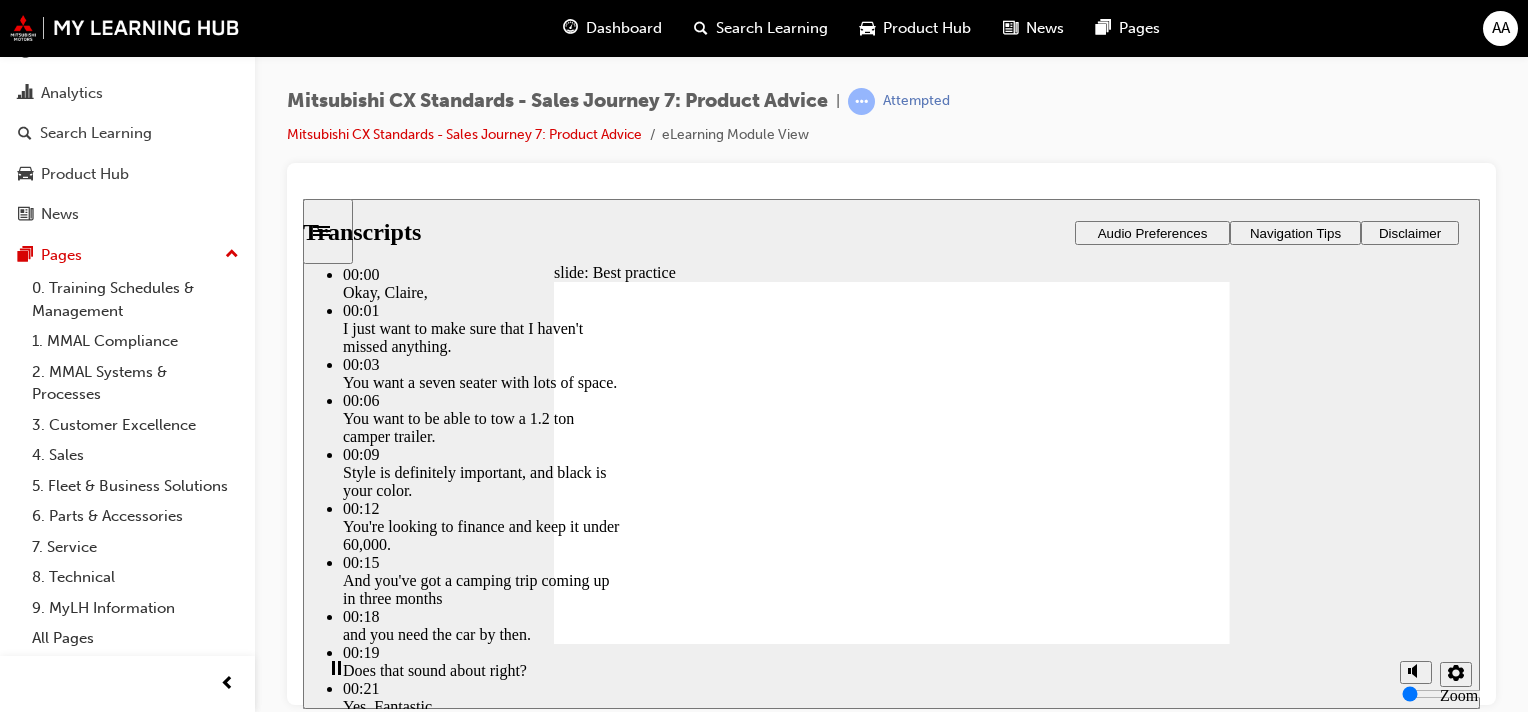 click at bounding box center [892, 3100] 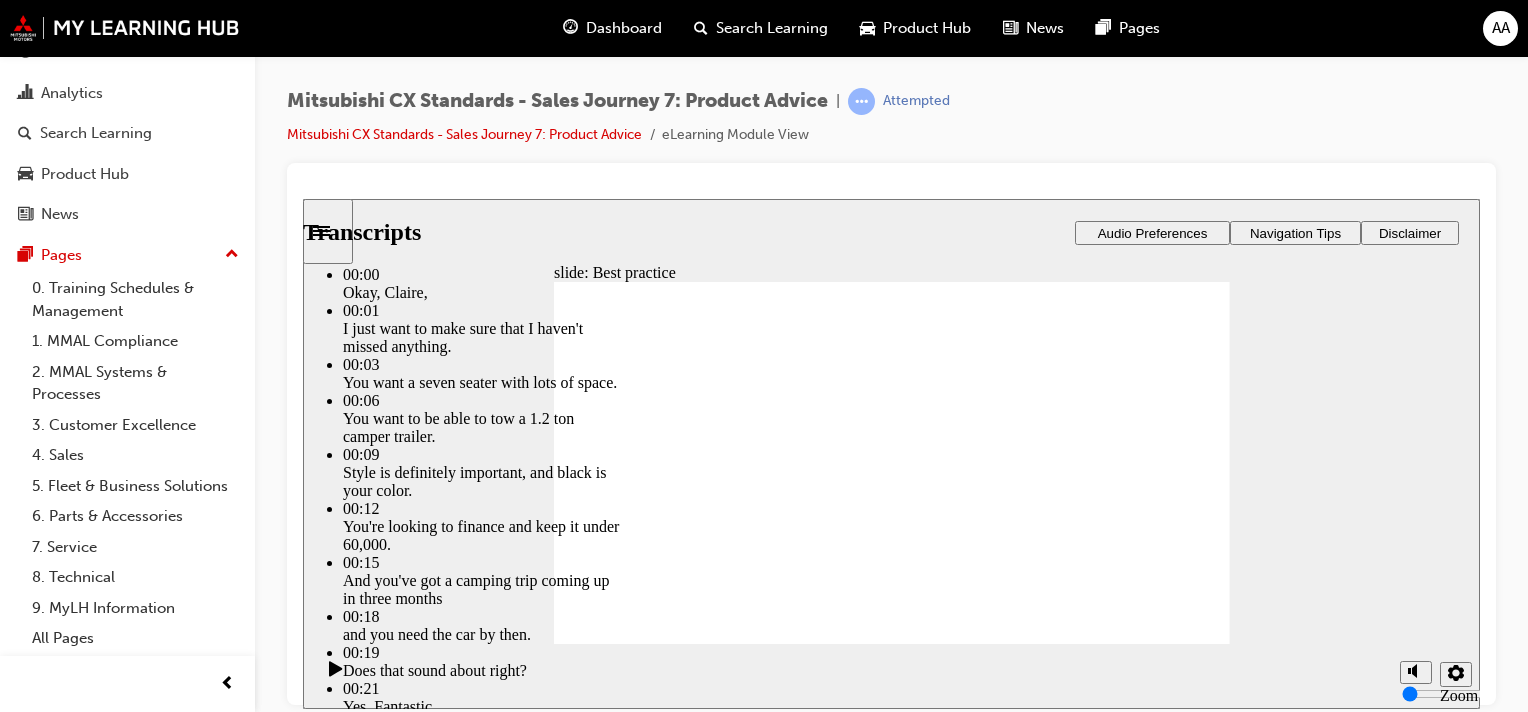 click 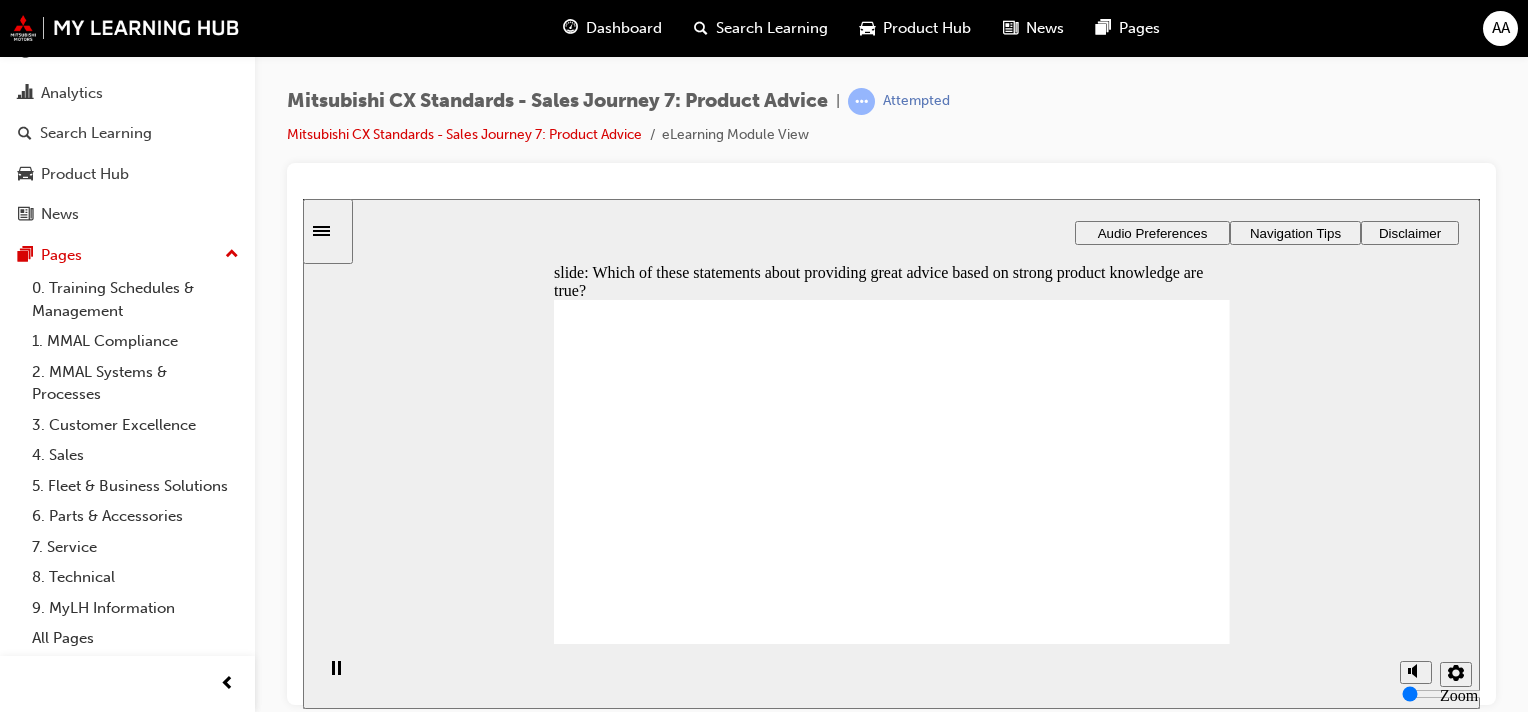 checkbox on "true" 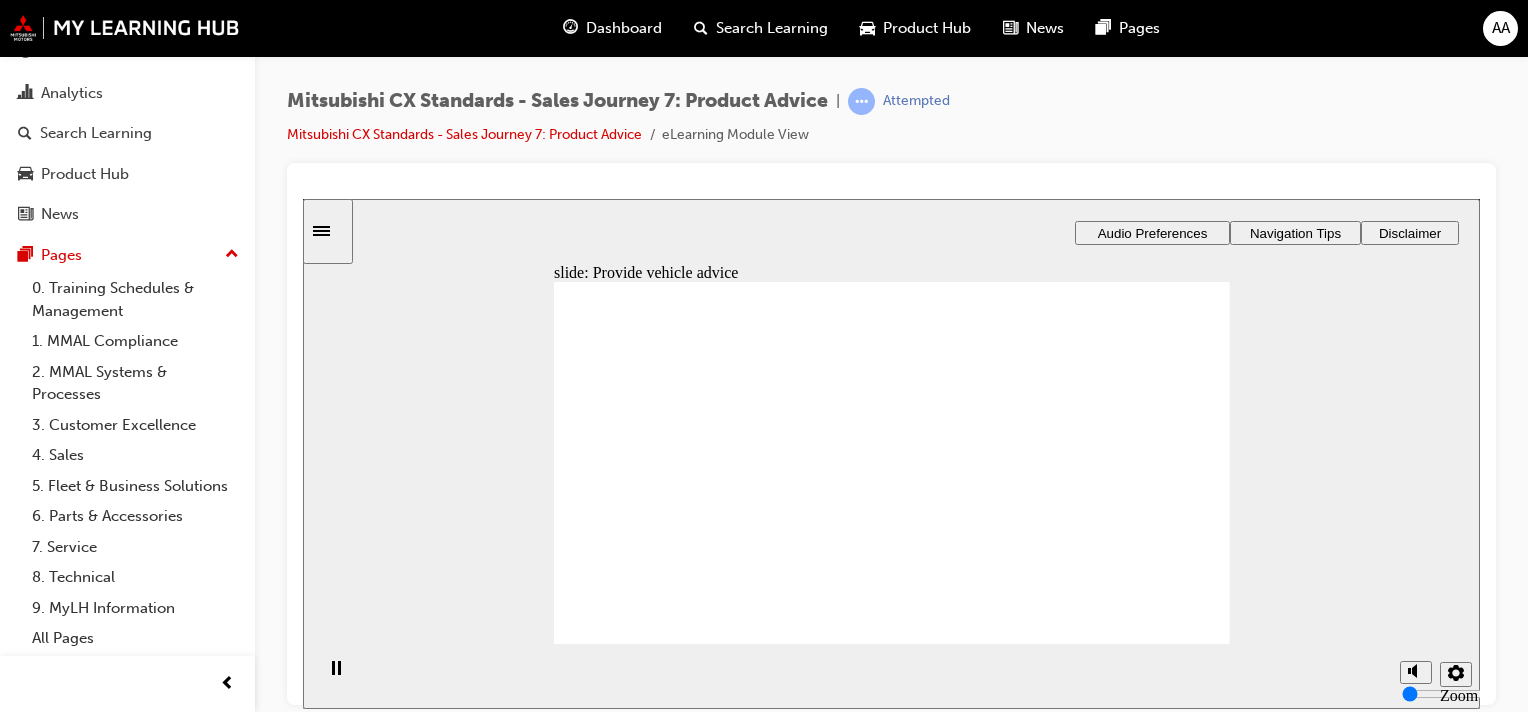 drag, startPoint x: 647, startPoint y: 510, endPoint x: 871, endPoint y: 394, distance: 252.25385 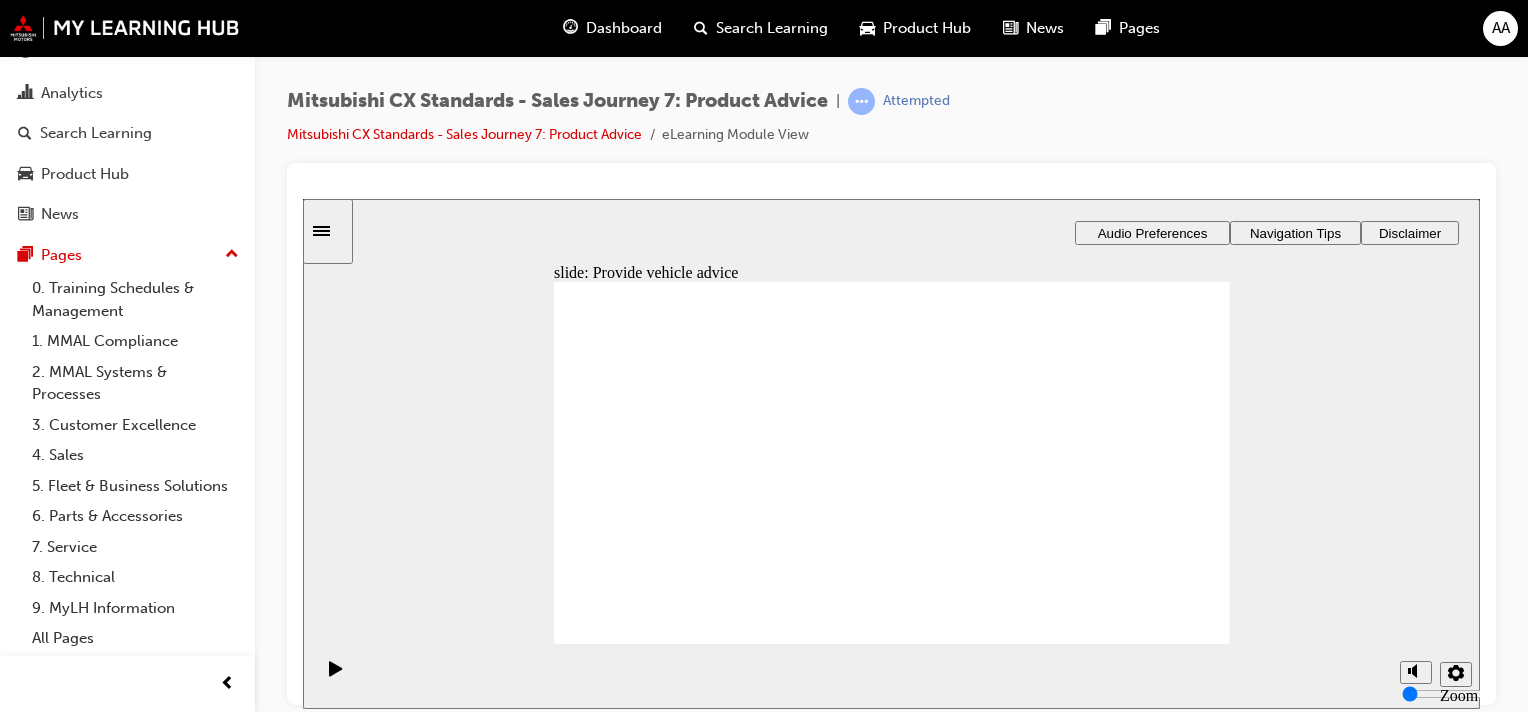 drag, startPoint x: 705, startPoint y: 510, endPoint x: 818, endPoint y: 454, distance: 126.11503 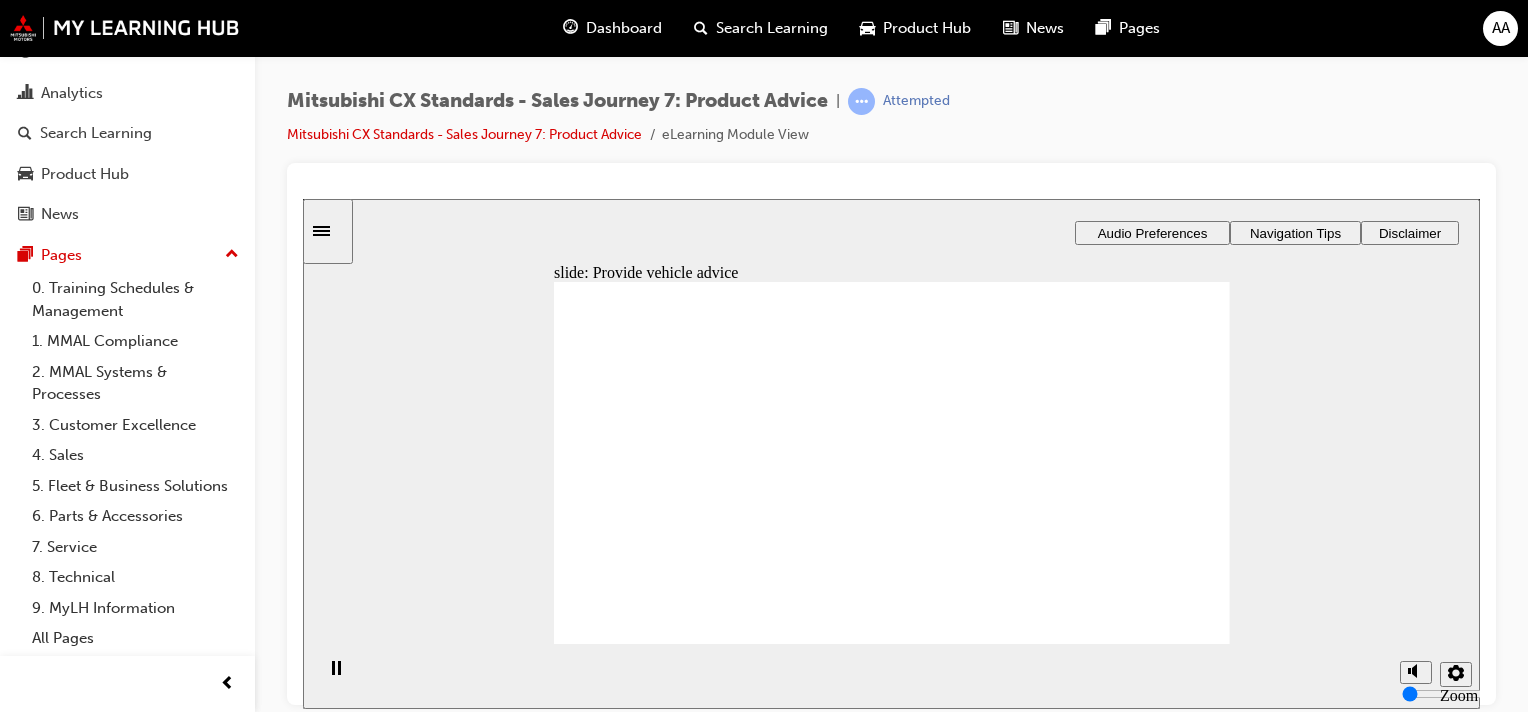 click 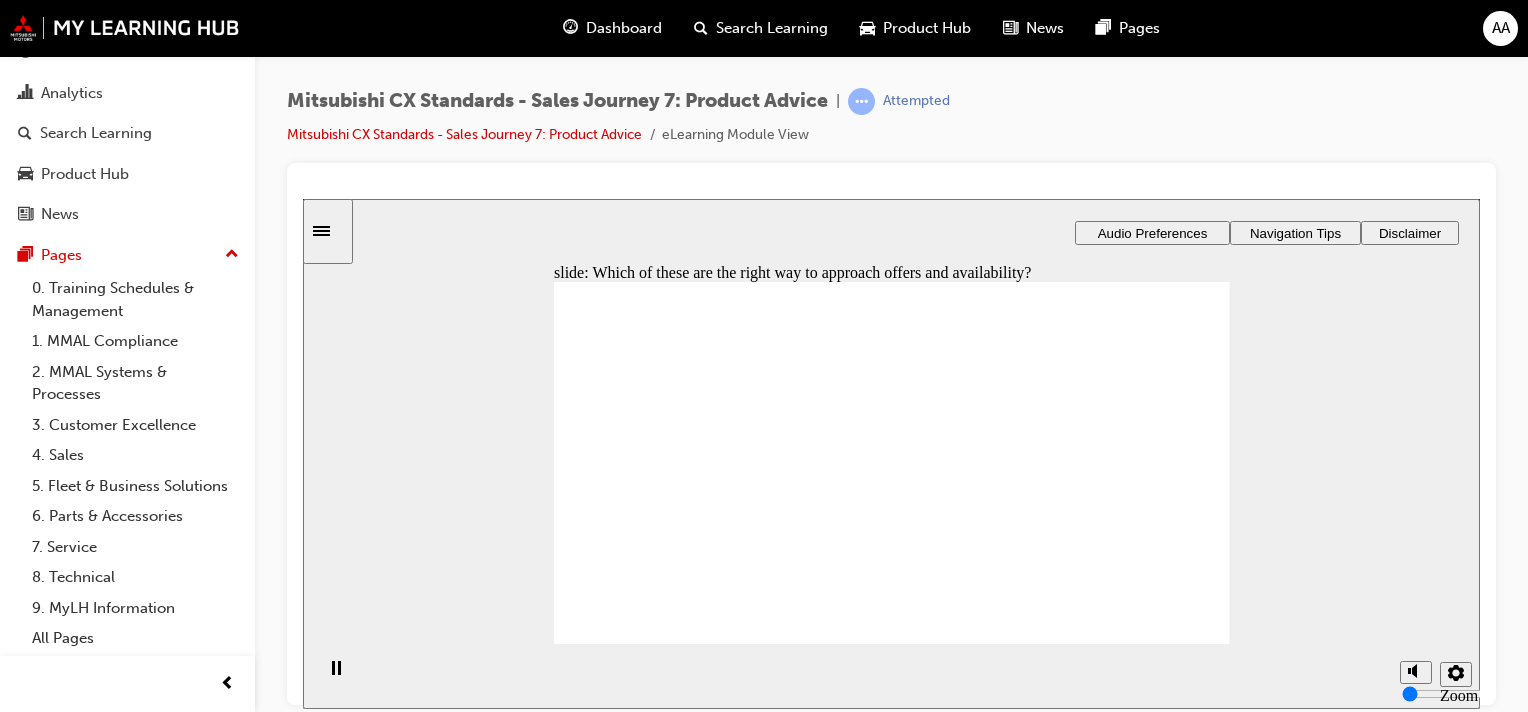 checkbox on "true" 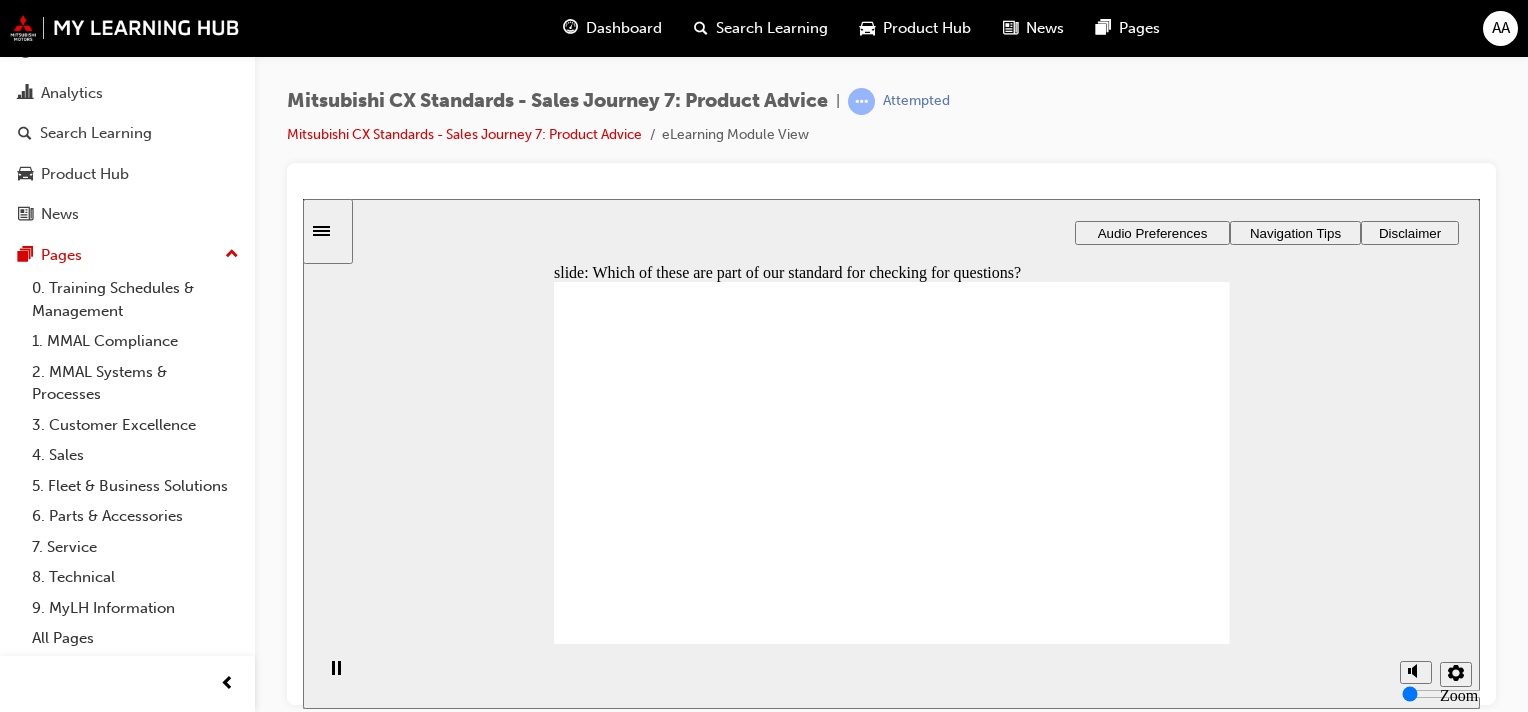 checkbox on "true" 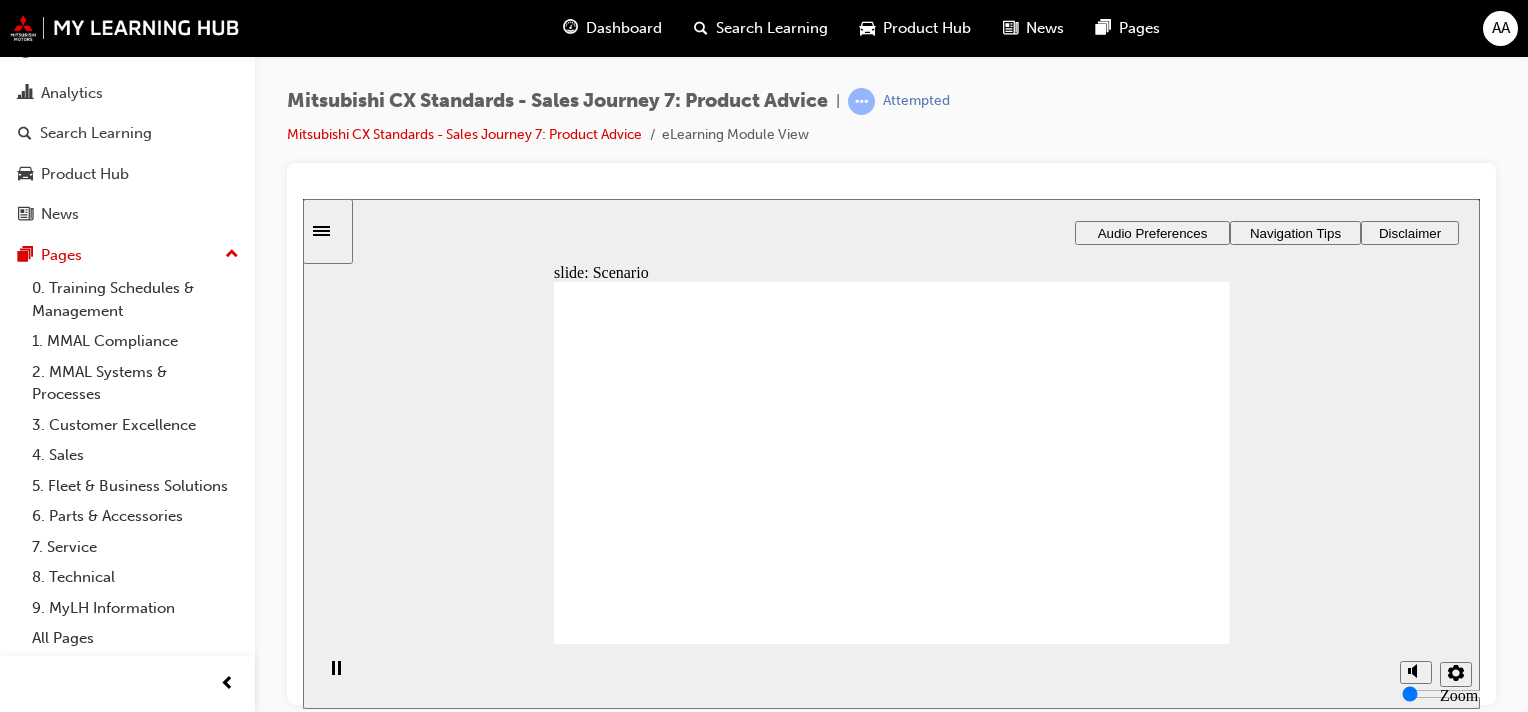 checkbox on "true" 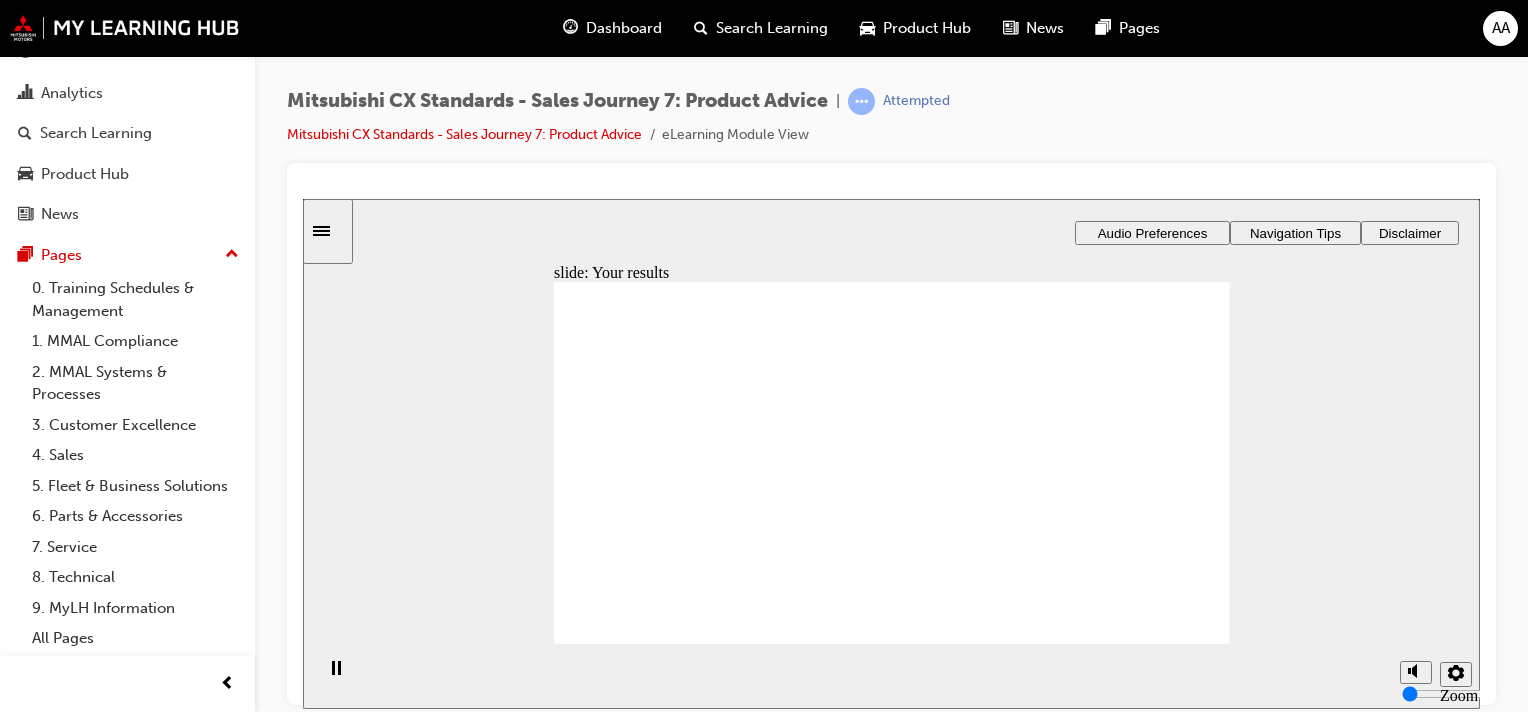 click 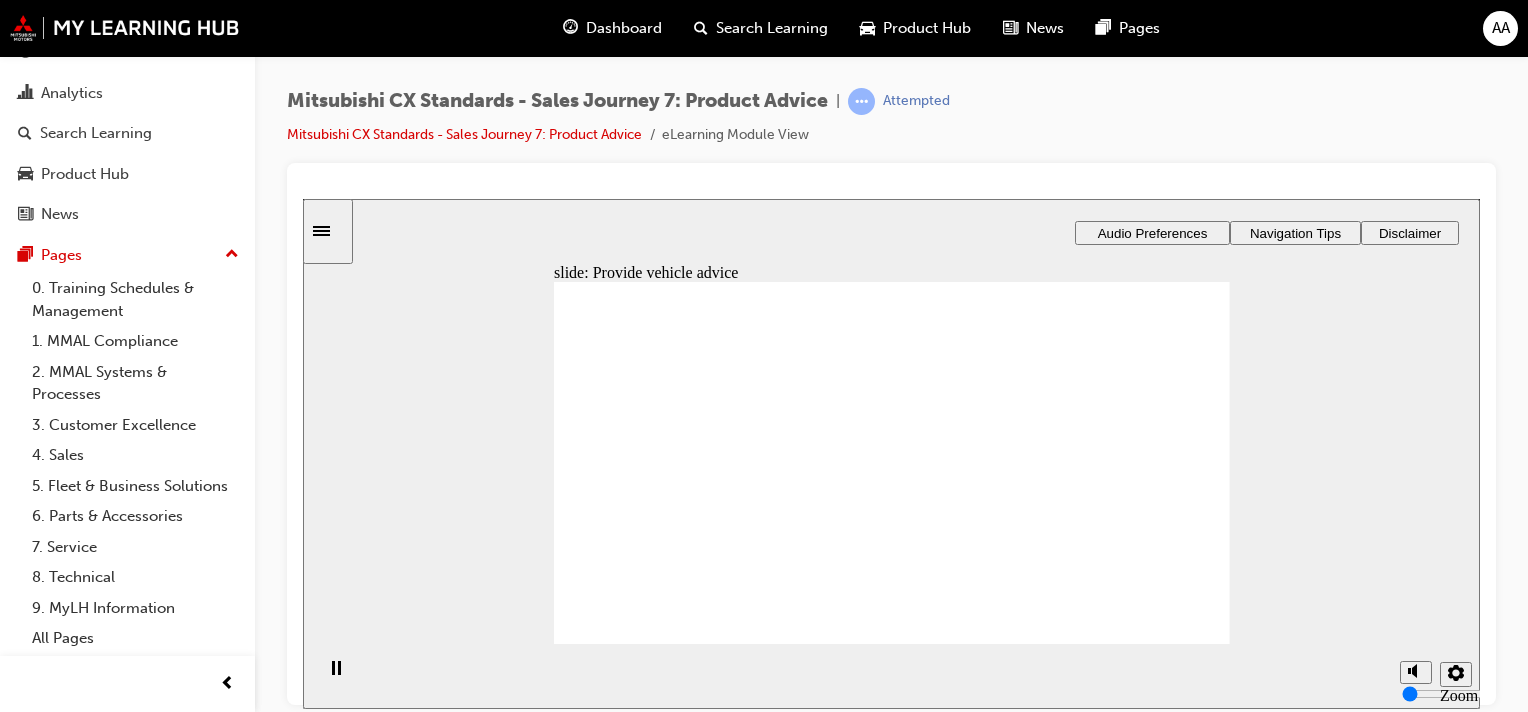 drag, startPoint x: 782, startPoint y: 475, endPoint x: 912, endPoint y: 424, distance: 139.64598 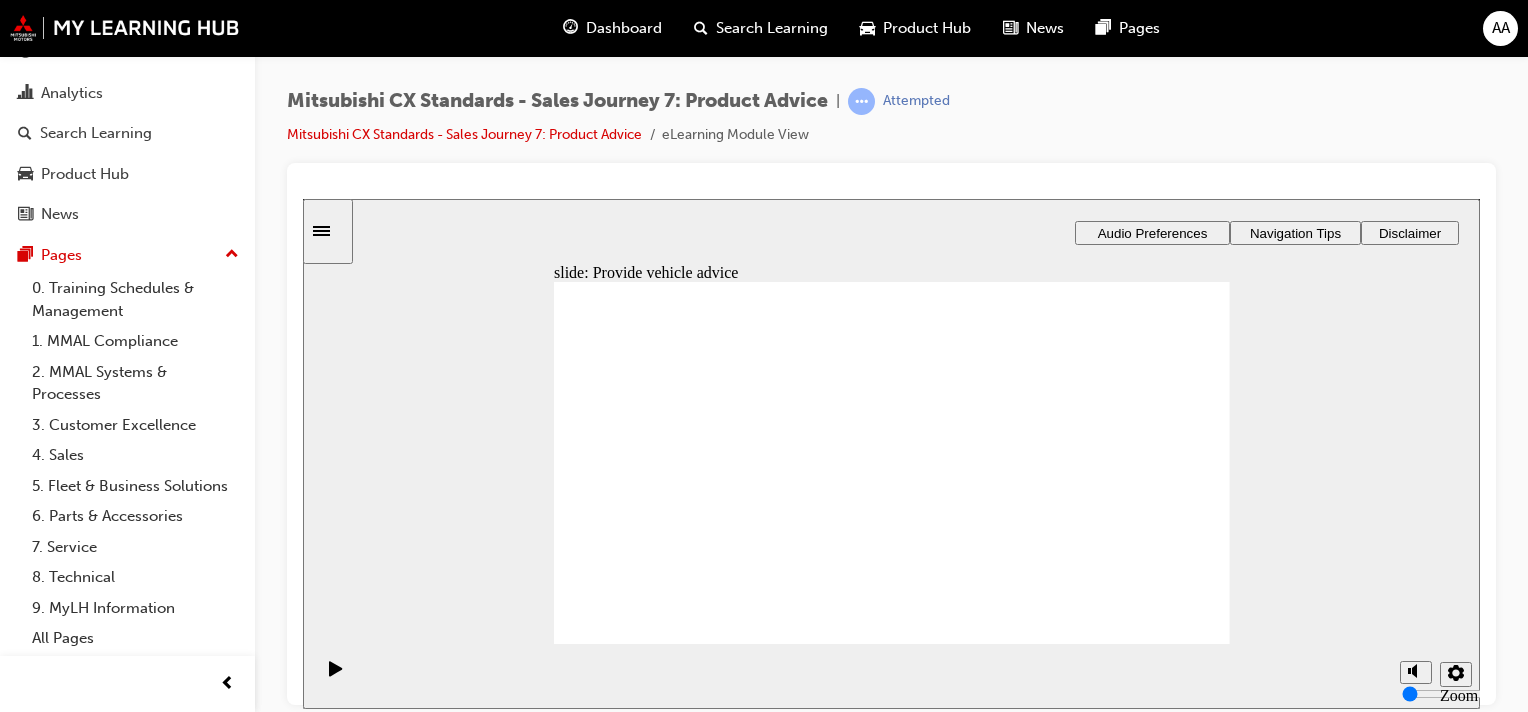 drag, startPoint x: 697, startPoint y: 522, endPoint x: 846, endPoint y: 488, distance: 152.82997 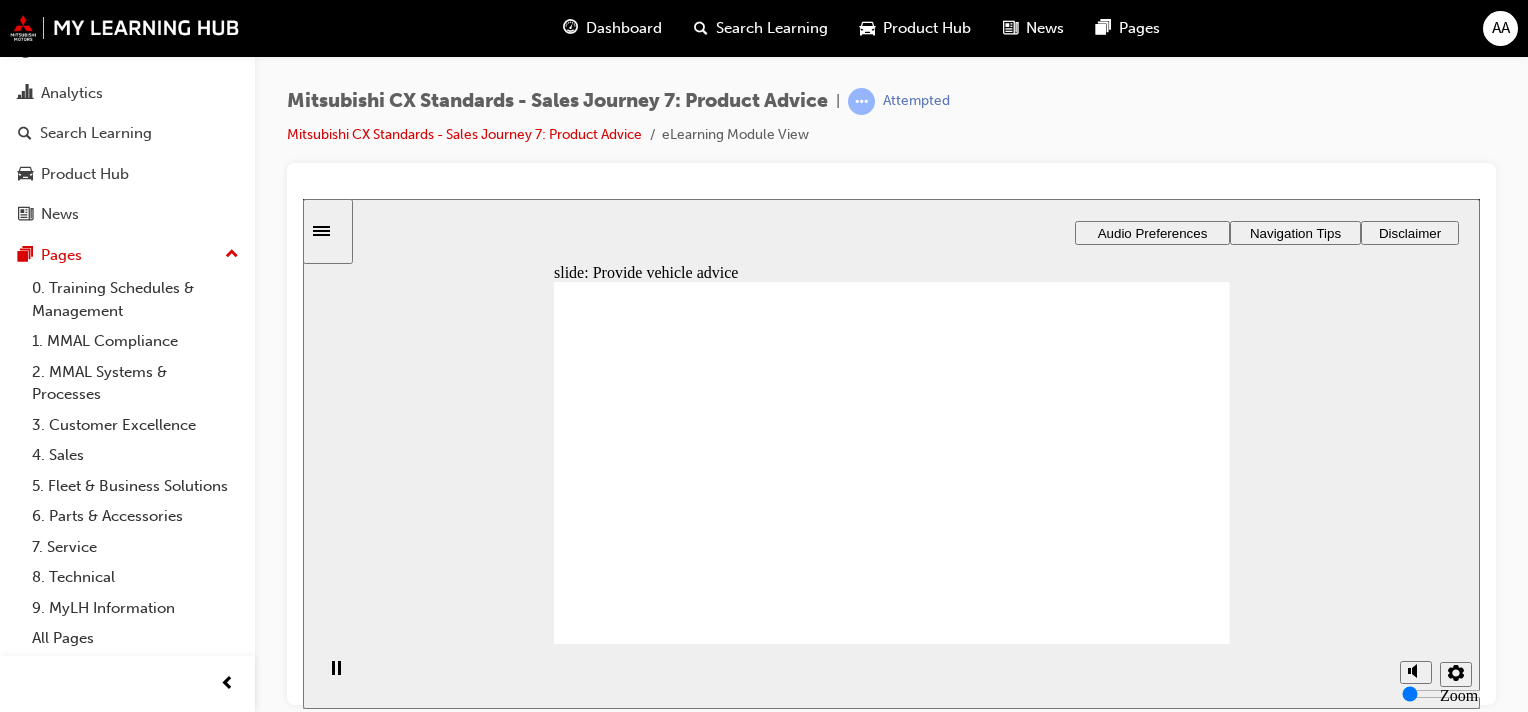 click 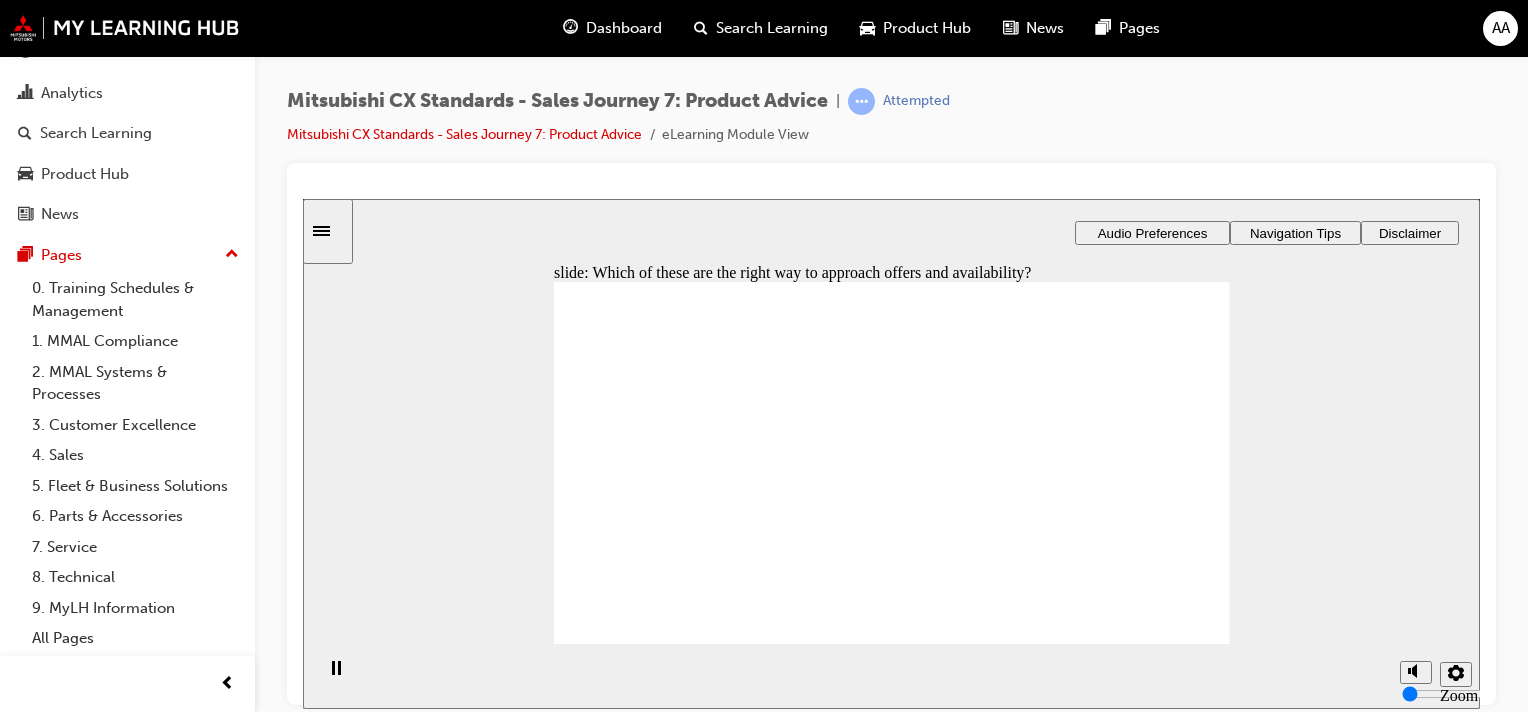 checkbox on "true" 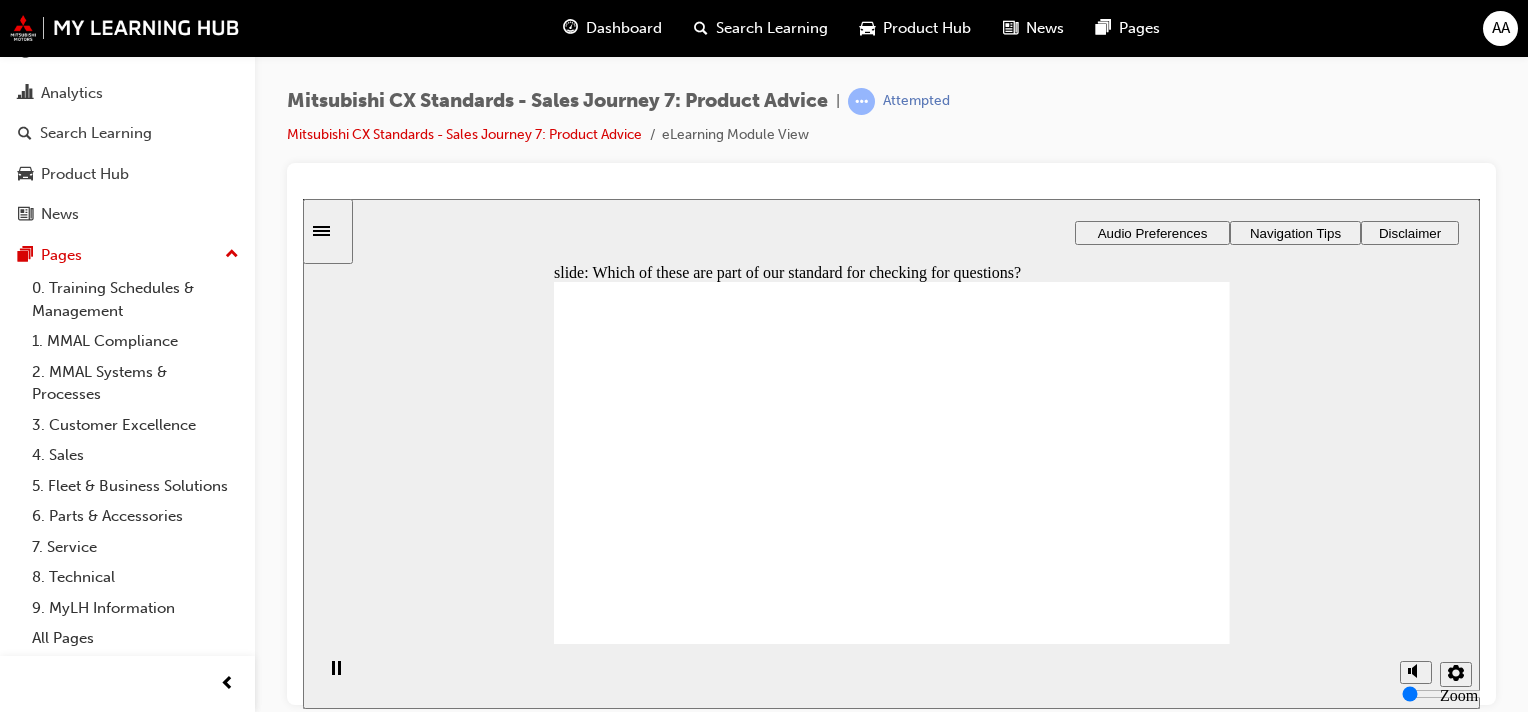 checkbox on "true" 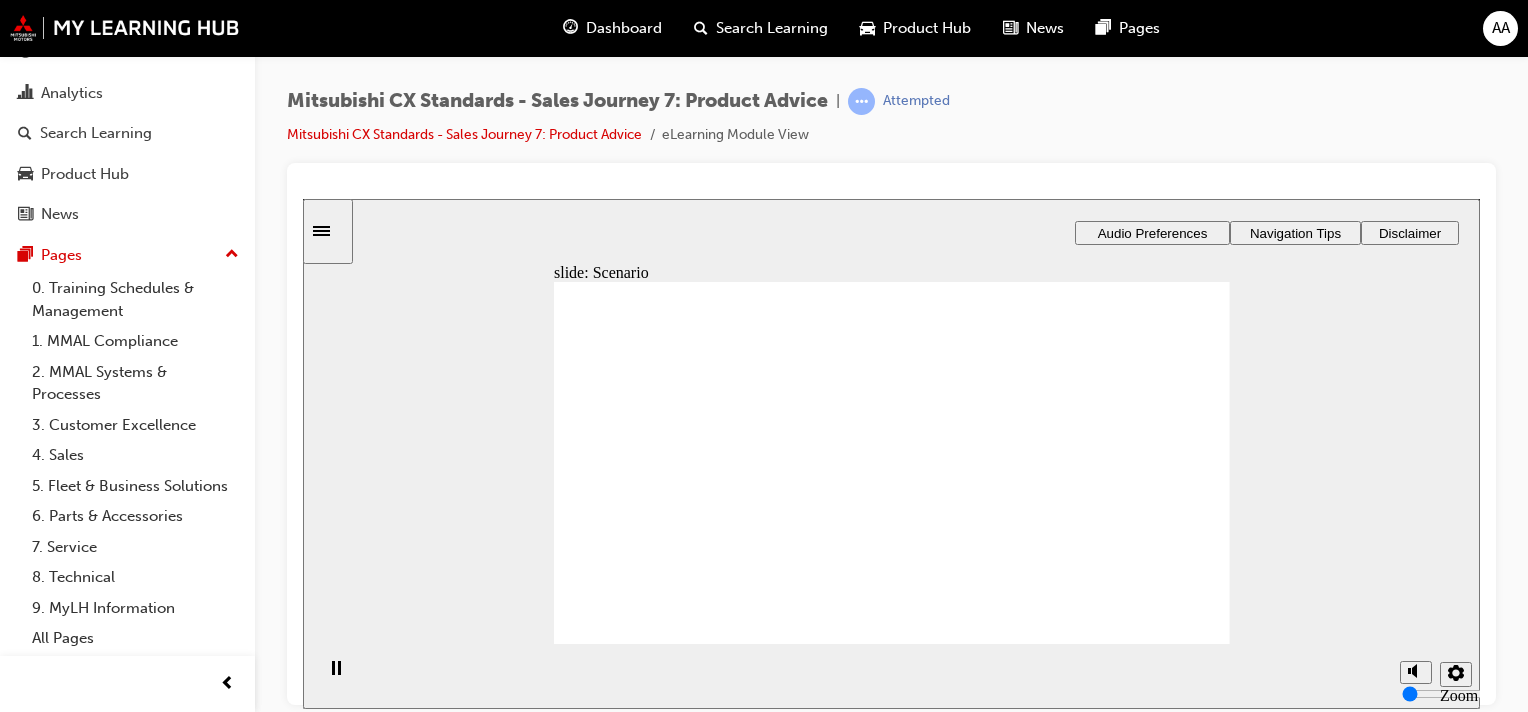 checkbox on "true" 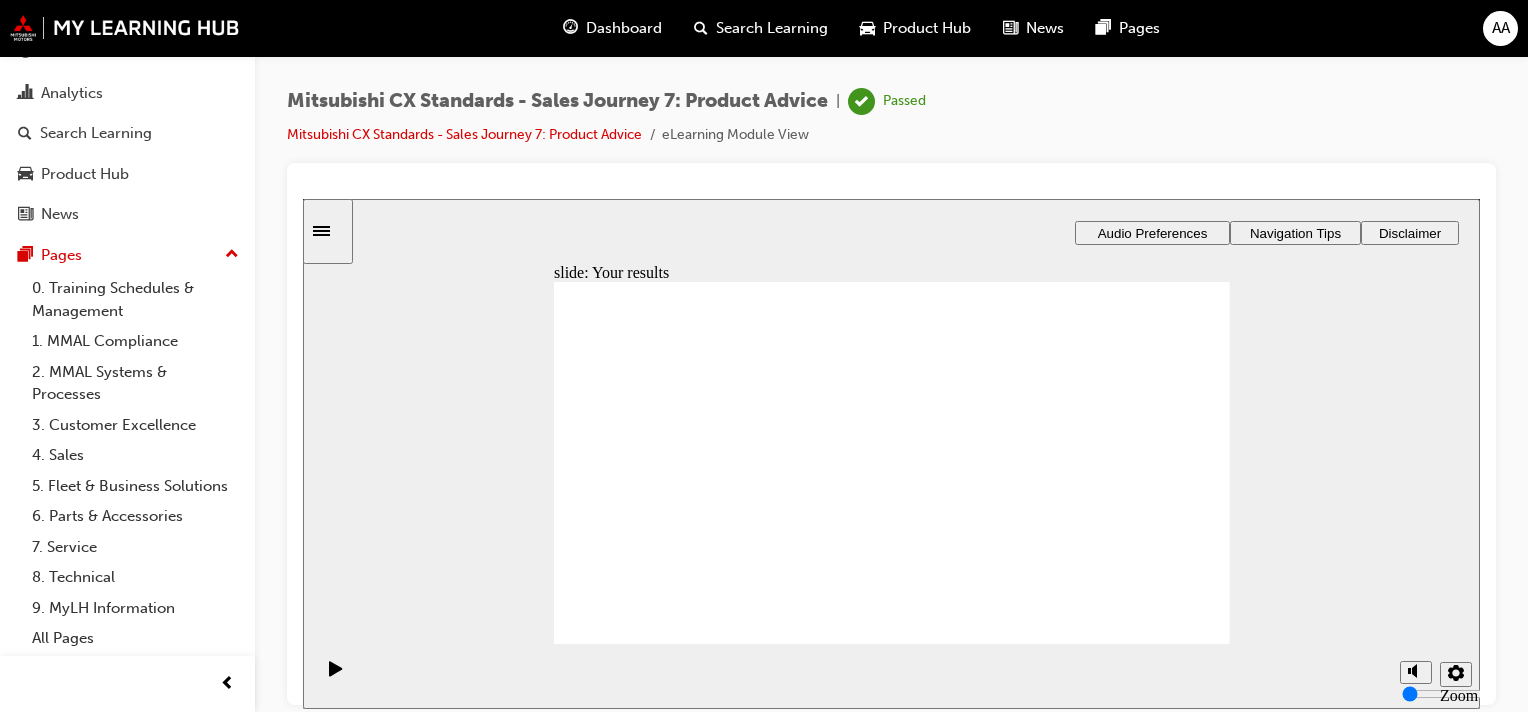 click 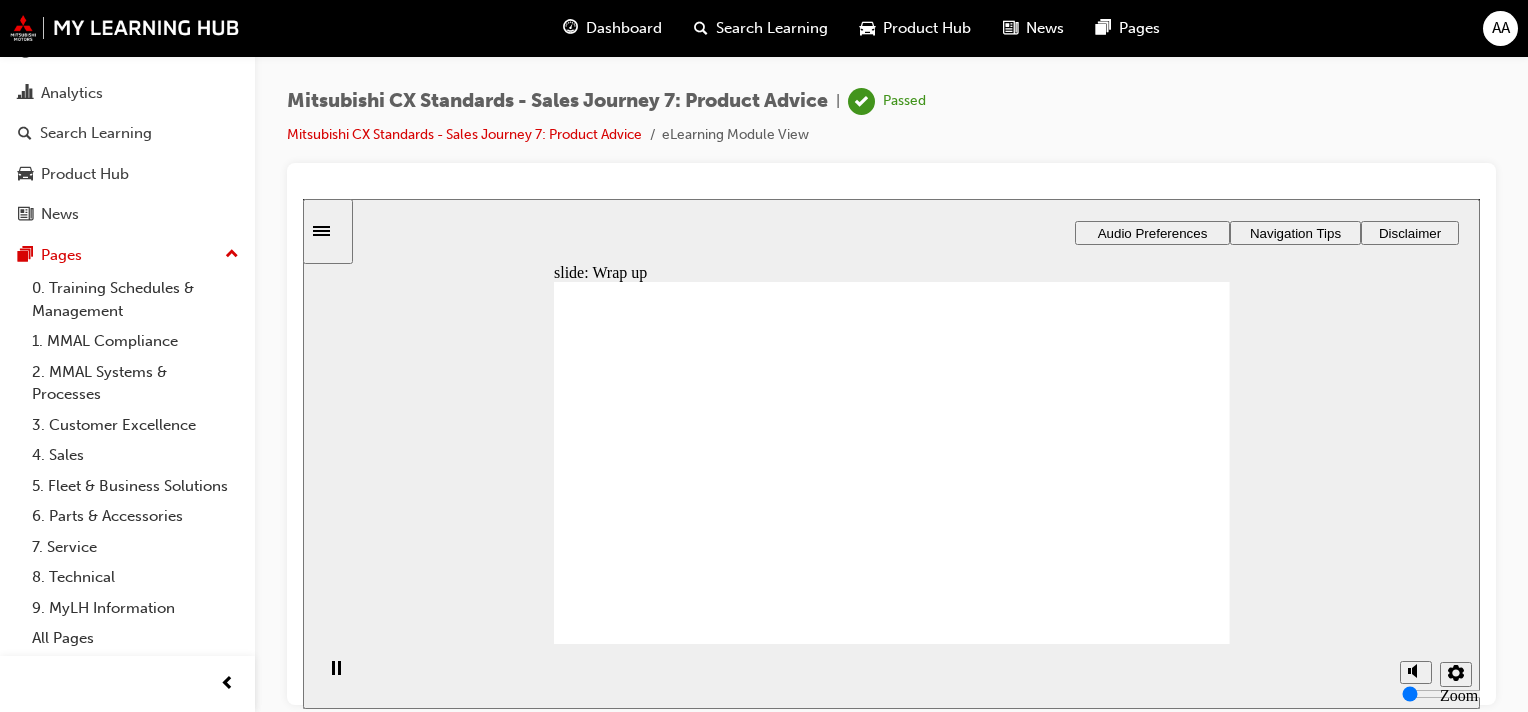 click 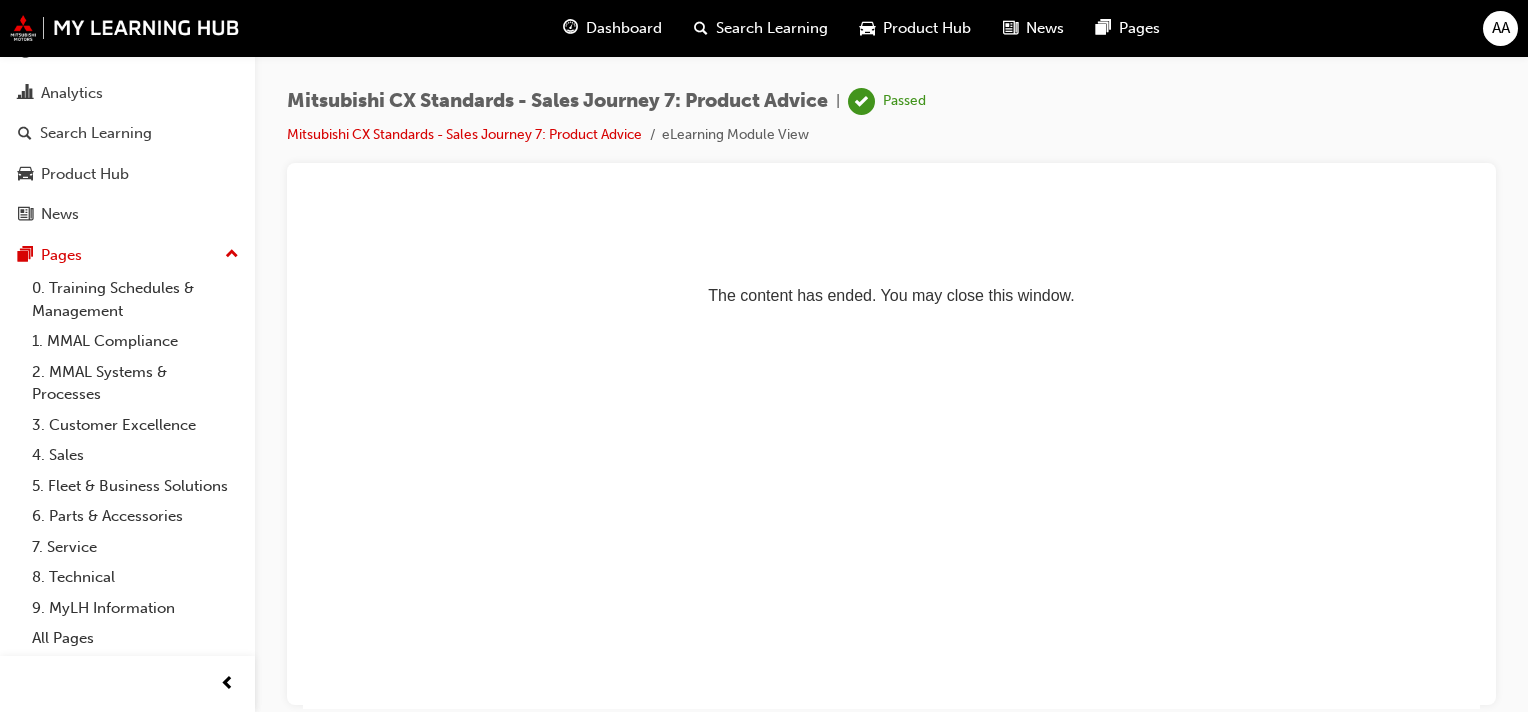 scroll, scrollTop: 0, scrollLeft: 0, axis: both 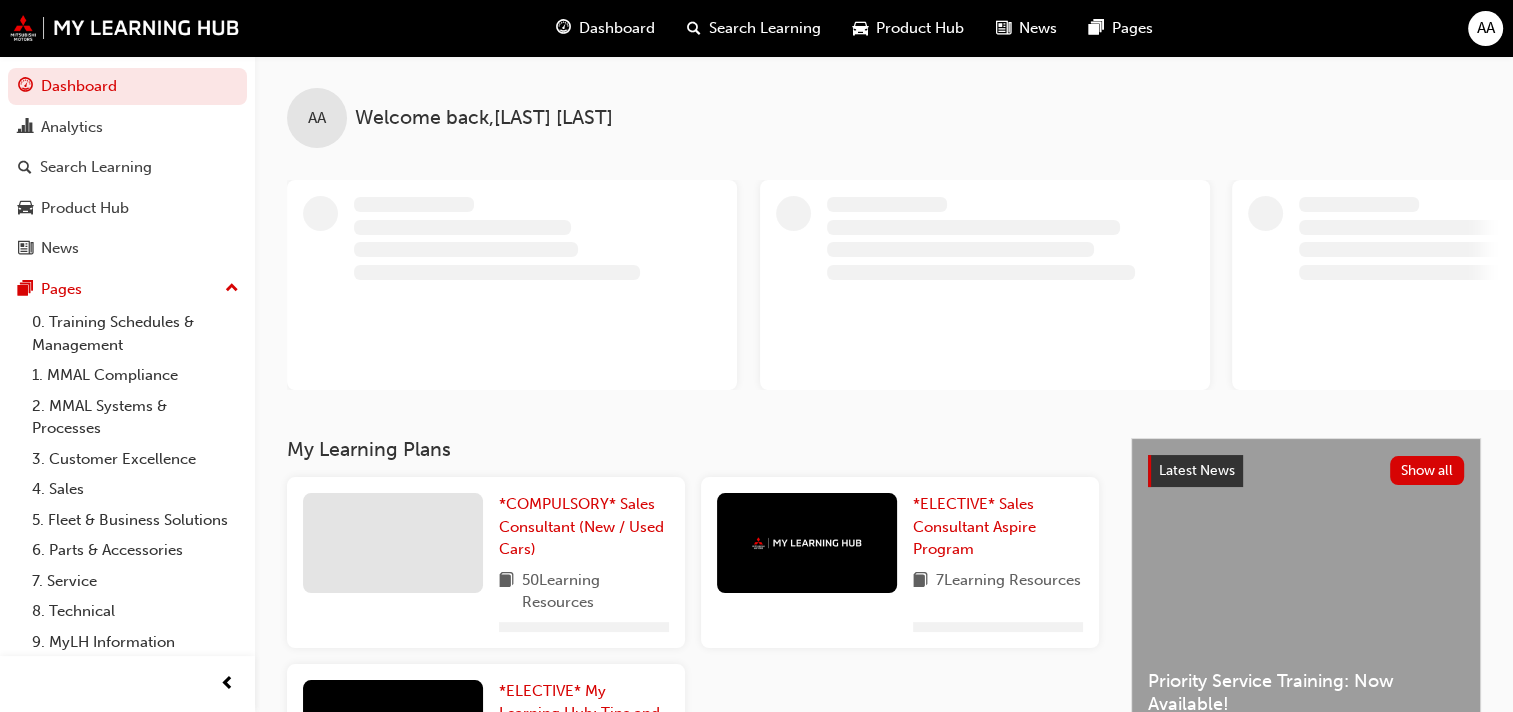 click on "Dashboard" at bounding box center (617, 28) 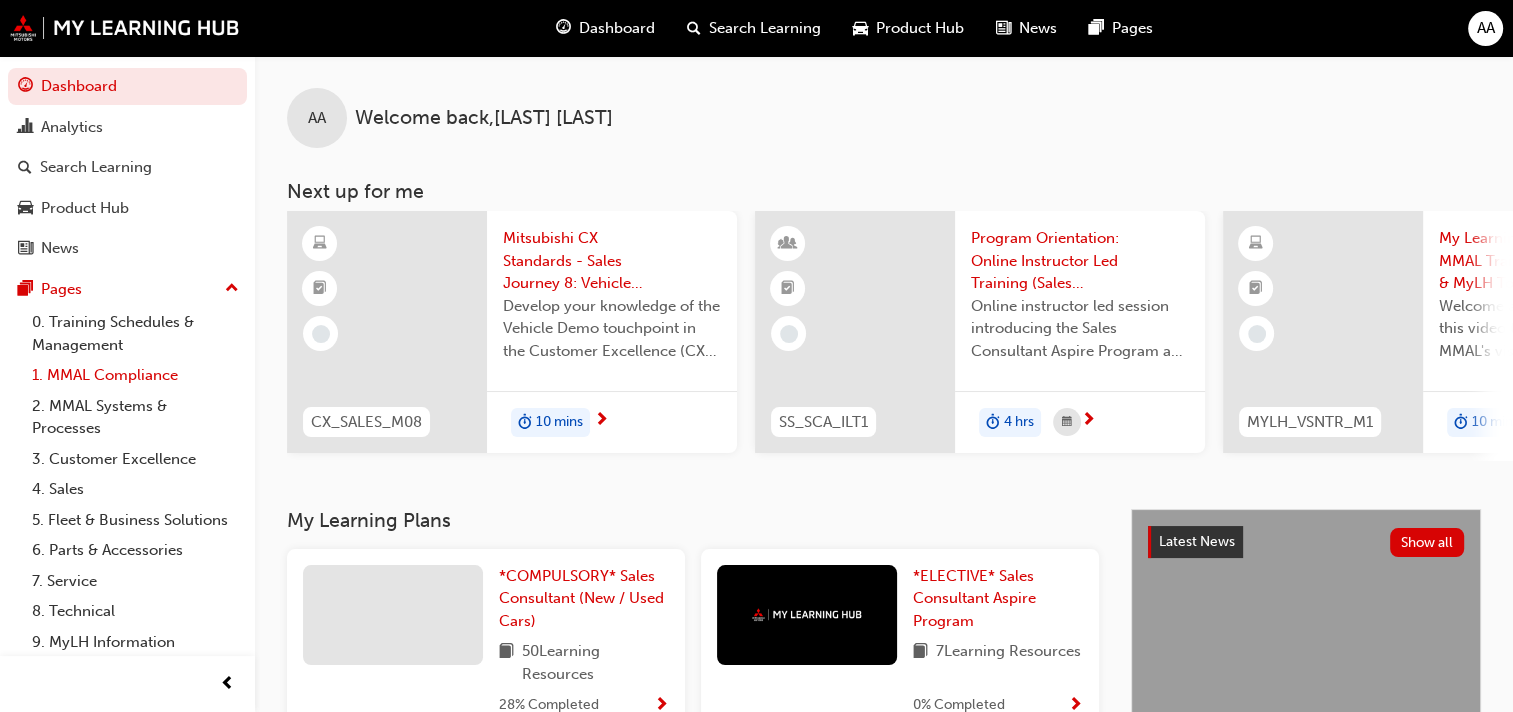 scroll, scrollTop: 57, scrollLeft: 0, axis: vertical 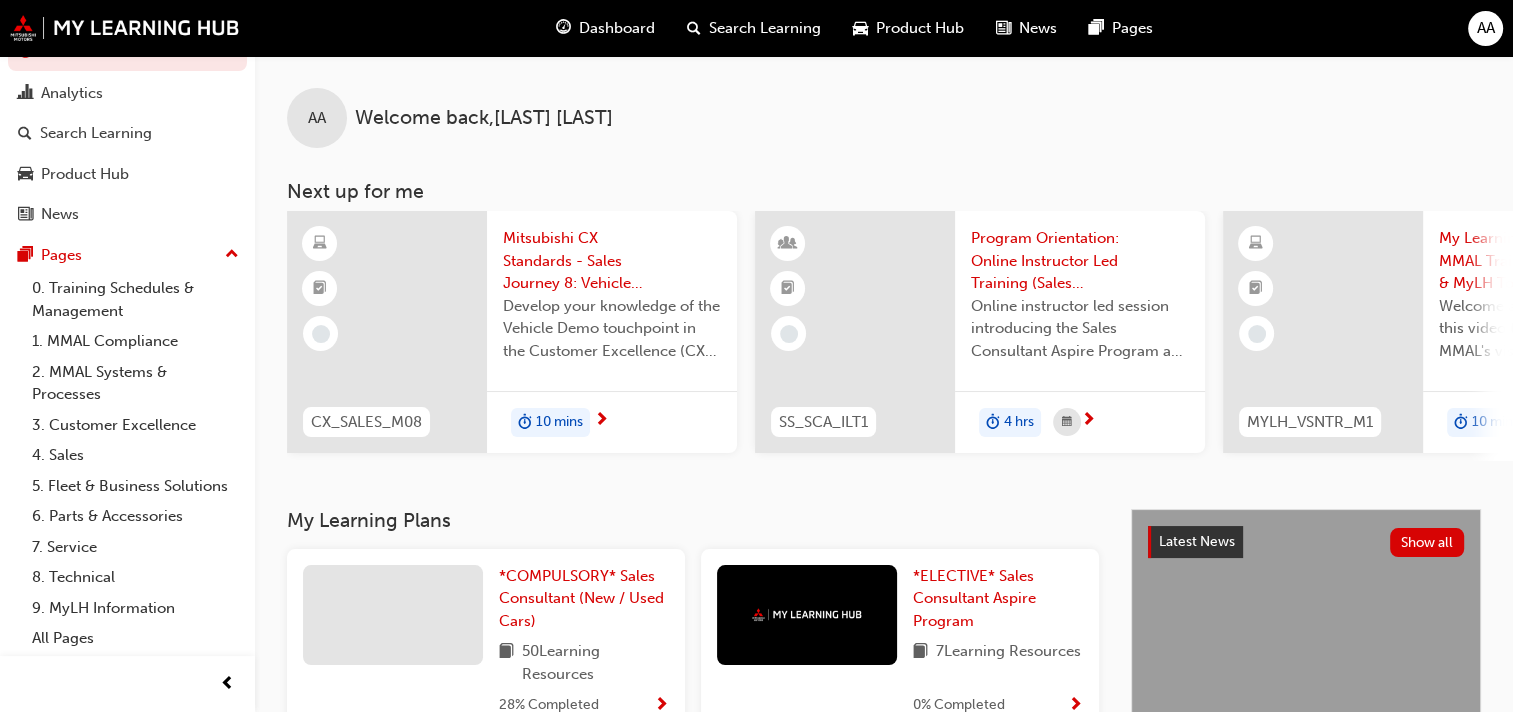 click on "Mitsubishi CX Standards - Sales Journey 8: Vehicle Demo" at bounding box center (612, 261) 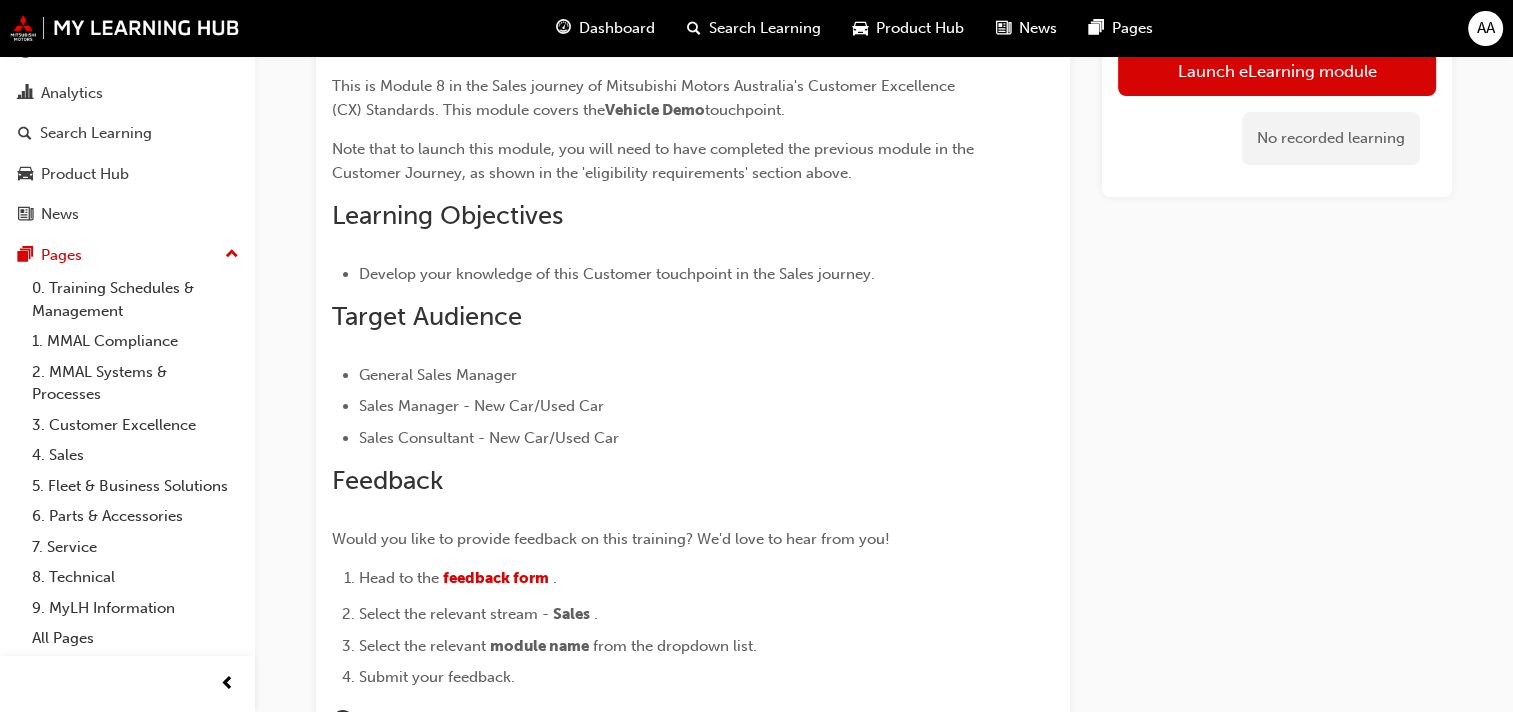 scroll, scrollTop: 0, scrollLeft: 0, axis: both 